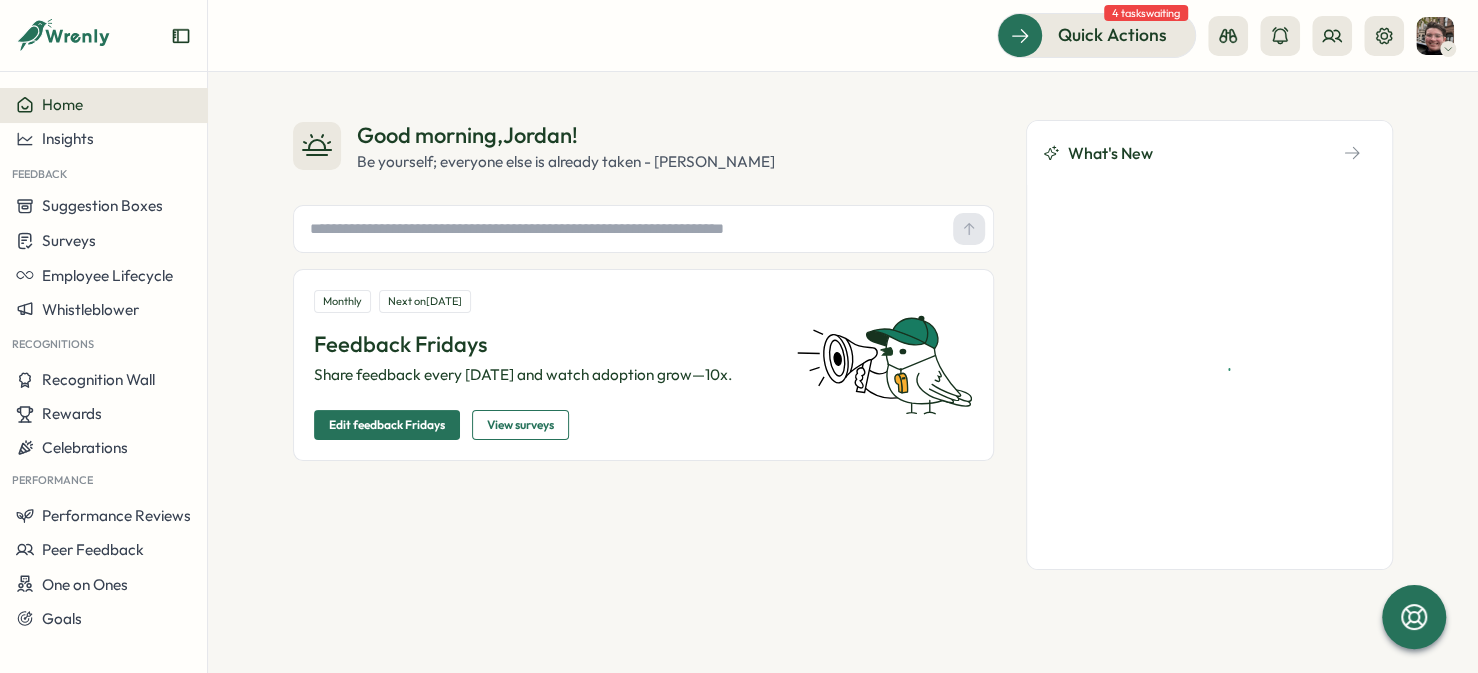 scroll, scrollTop: 0, scrollLeft: 0, axis: both 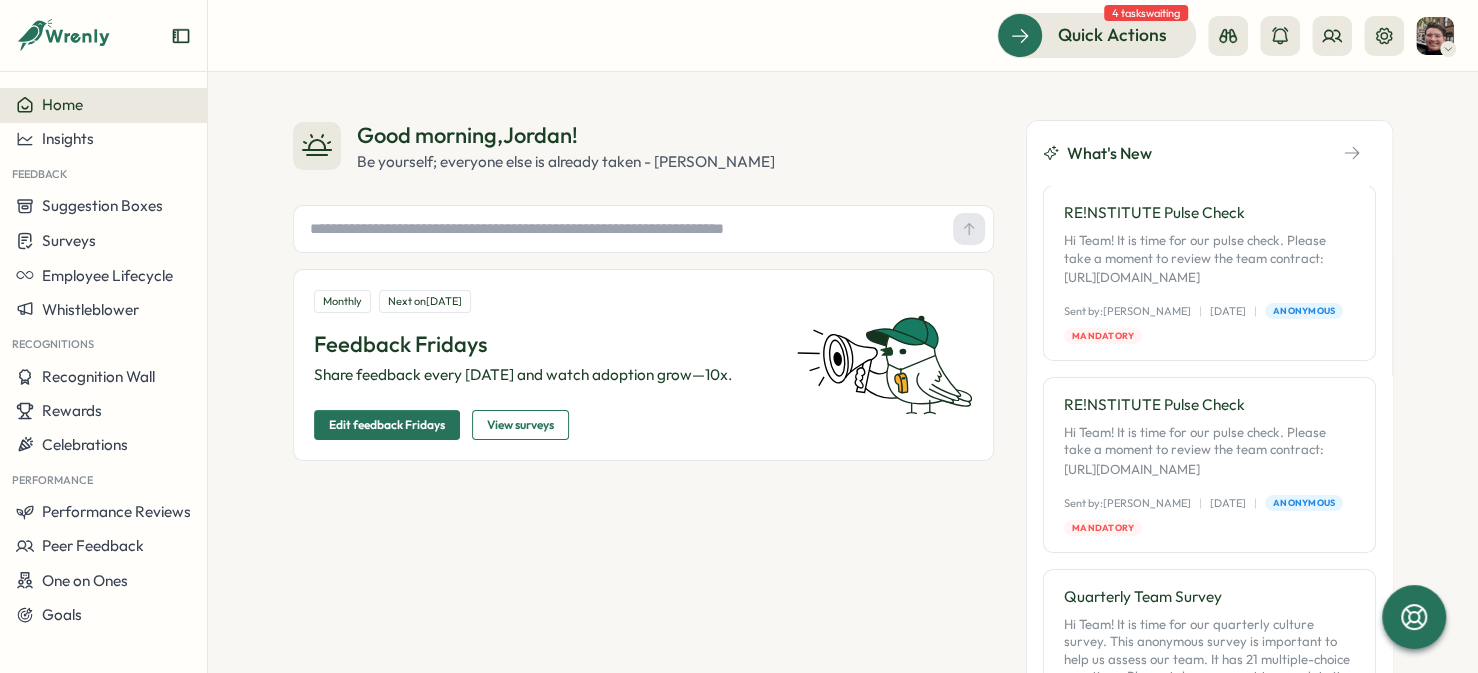 click on "Employee Lifecycle" at bounding box center (107, 275) 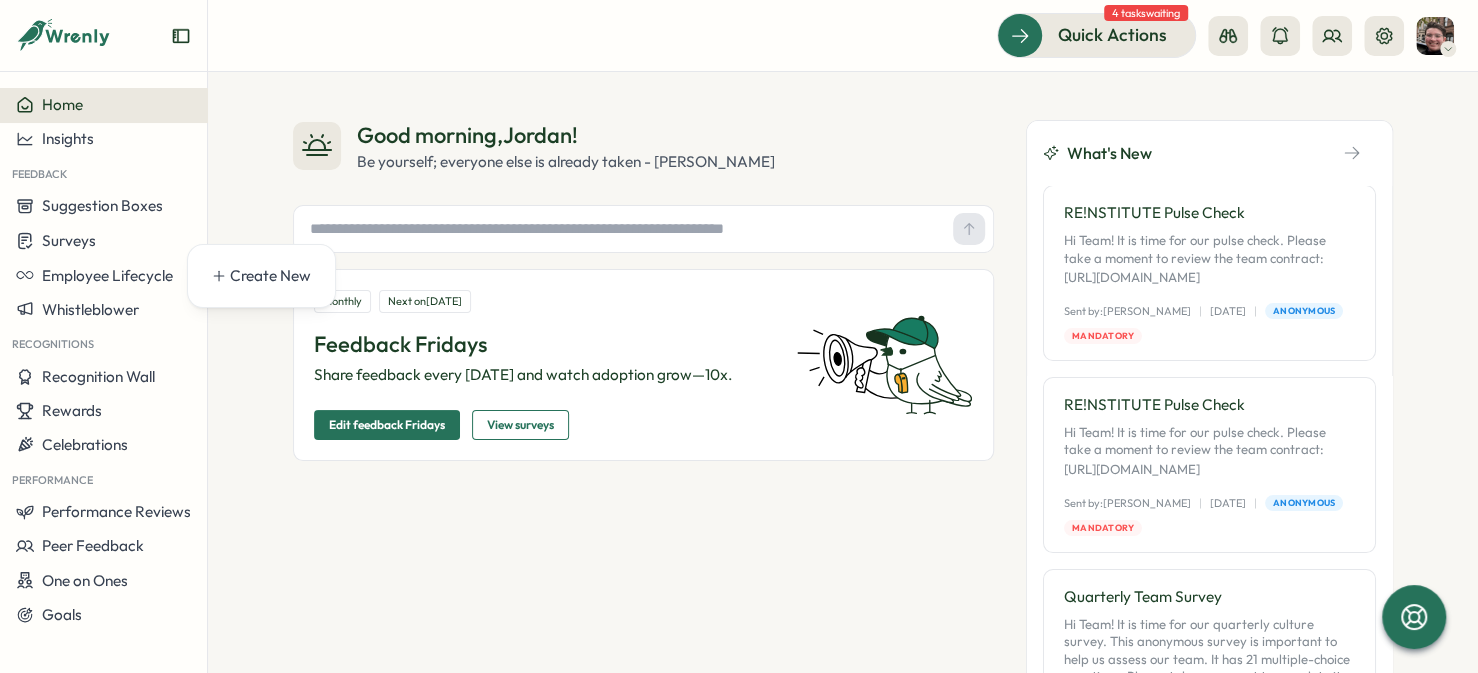 click on "Employee Lifecycle" at bounding box center [107, 275] 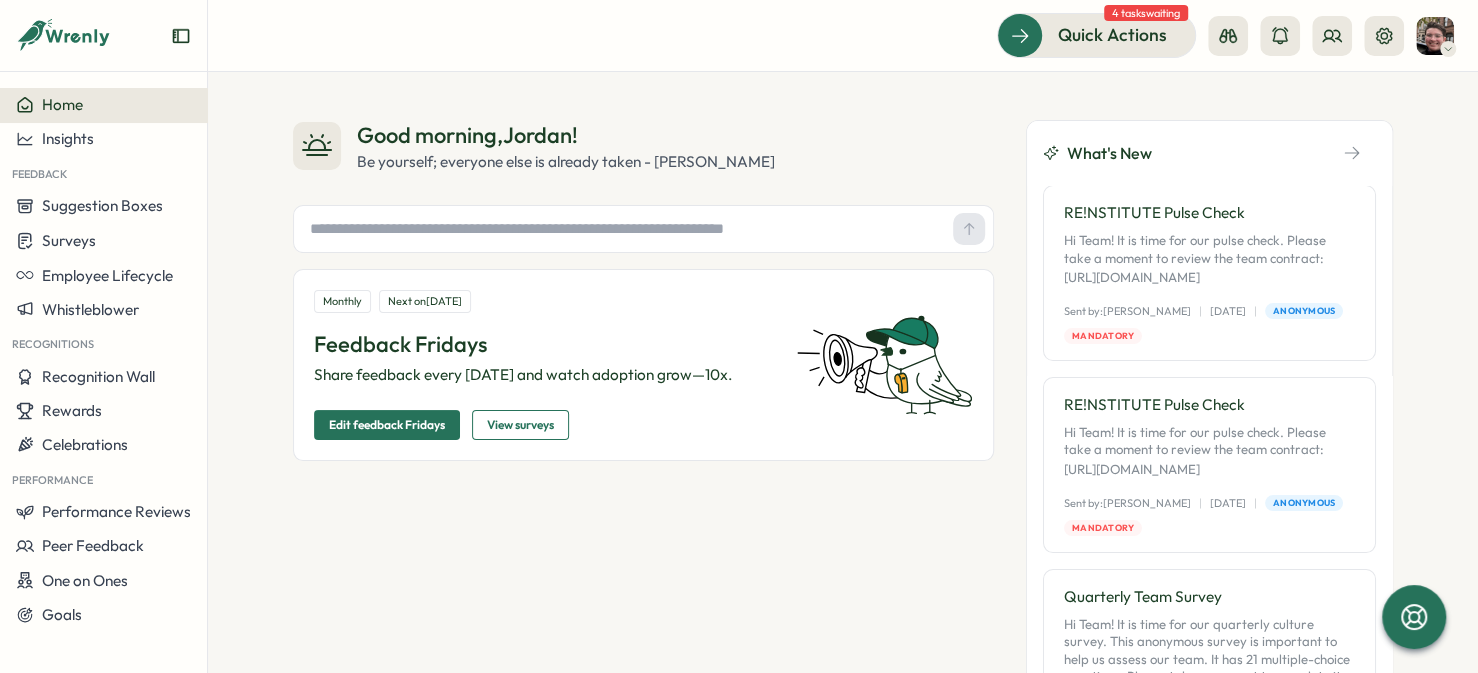 click on "Insights" at bounding box center [103, 139] 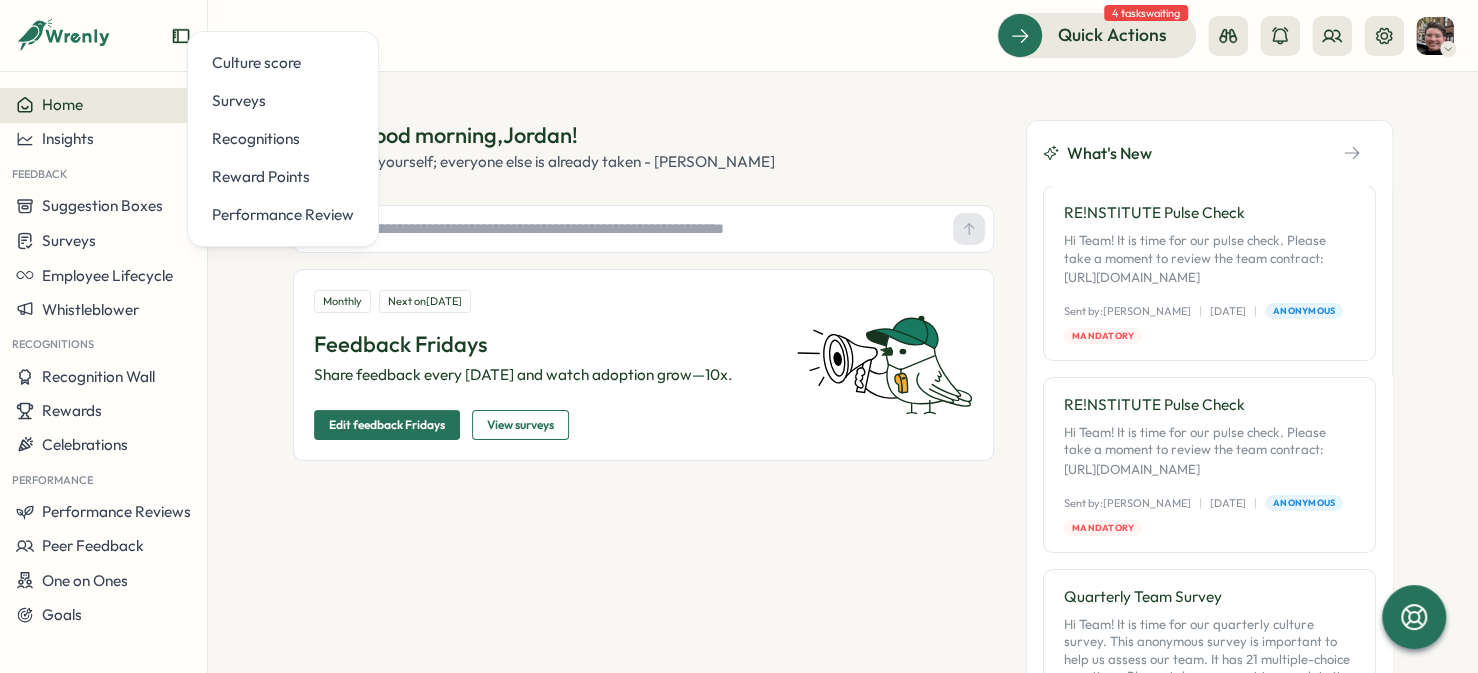 click on "Culture score" at bounding box center (283, 63) 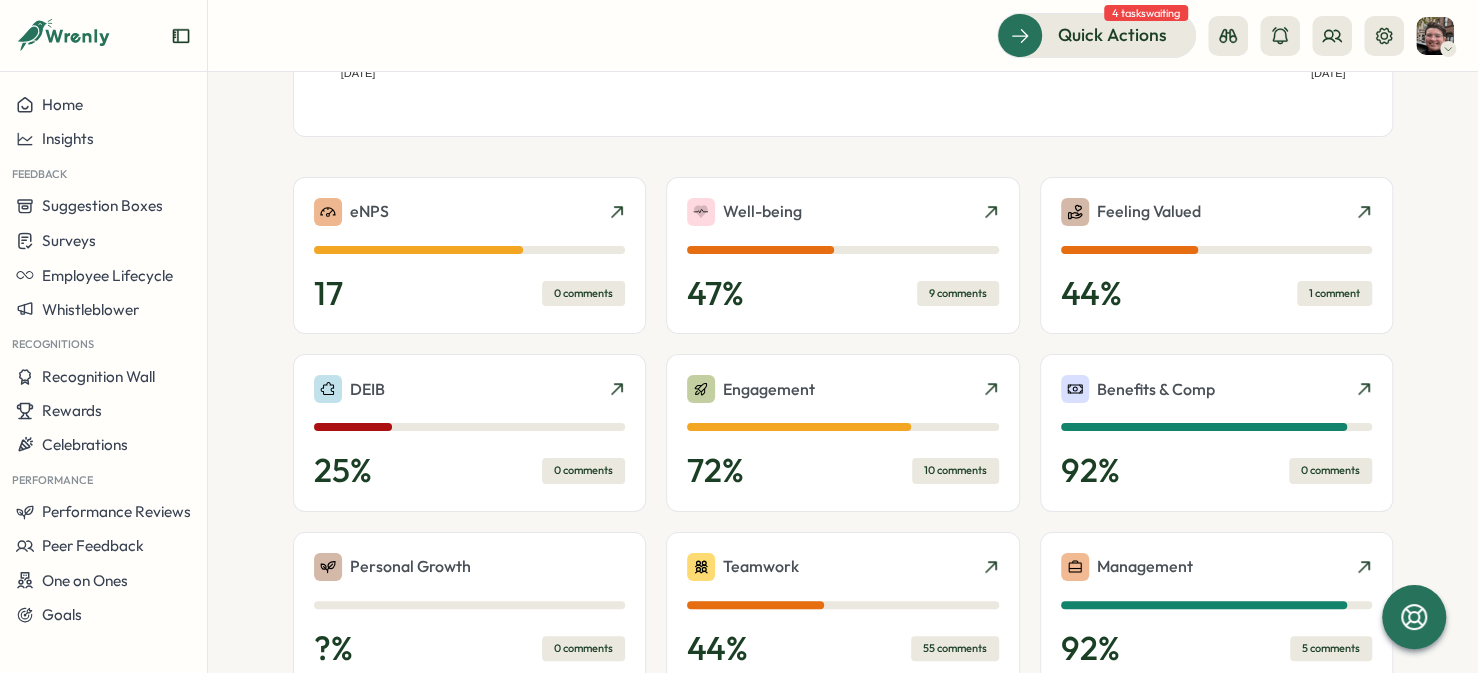 scroll, scrollTop: 715, scrollLeft: 0, axis: vertical 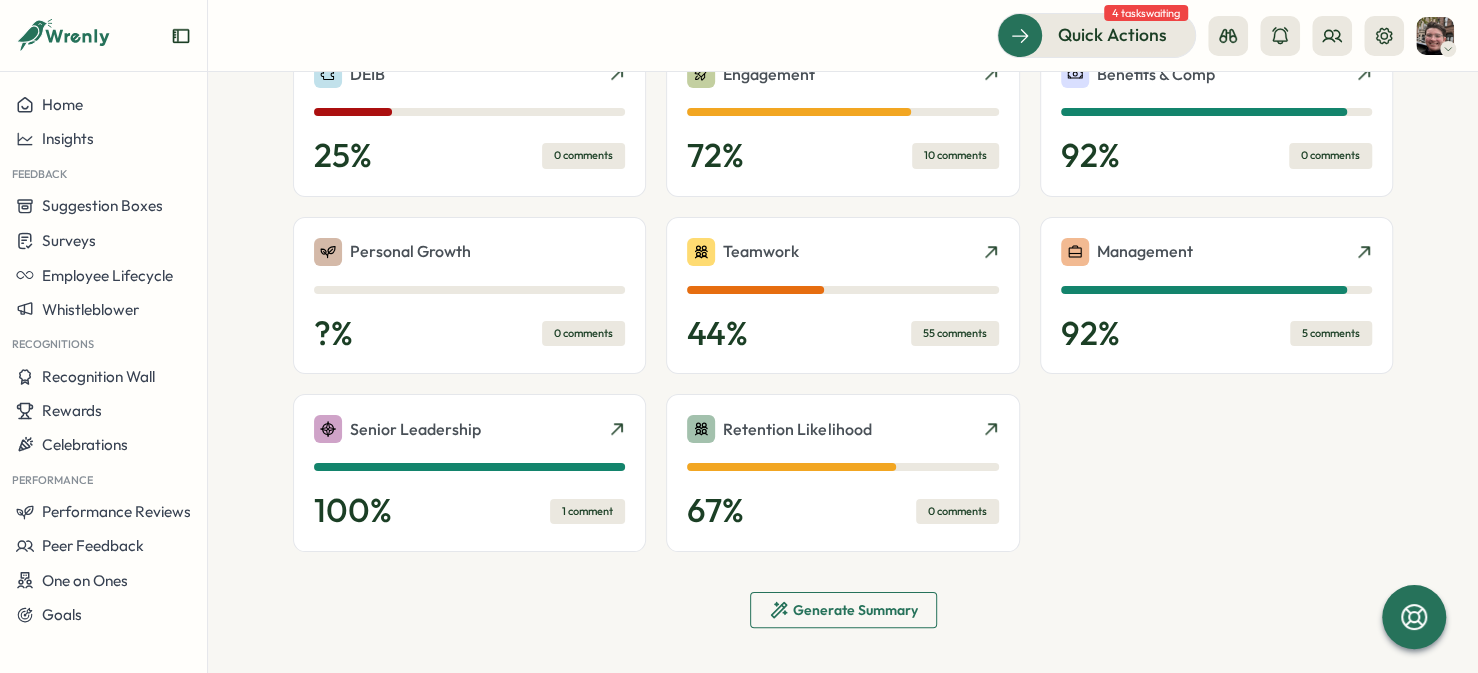 click on "Generate Summary" at bounding box center [855, 610] 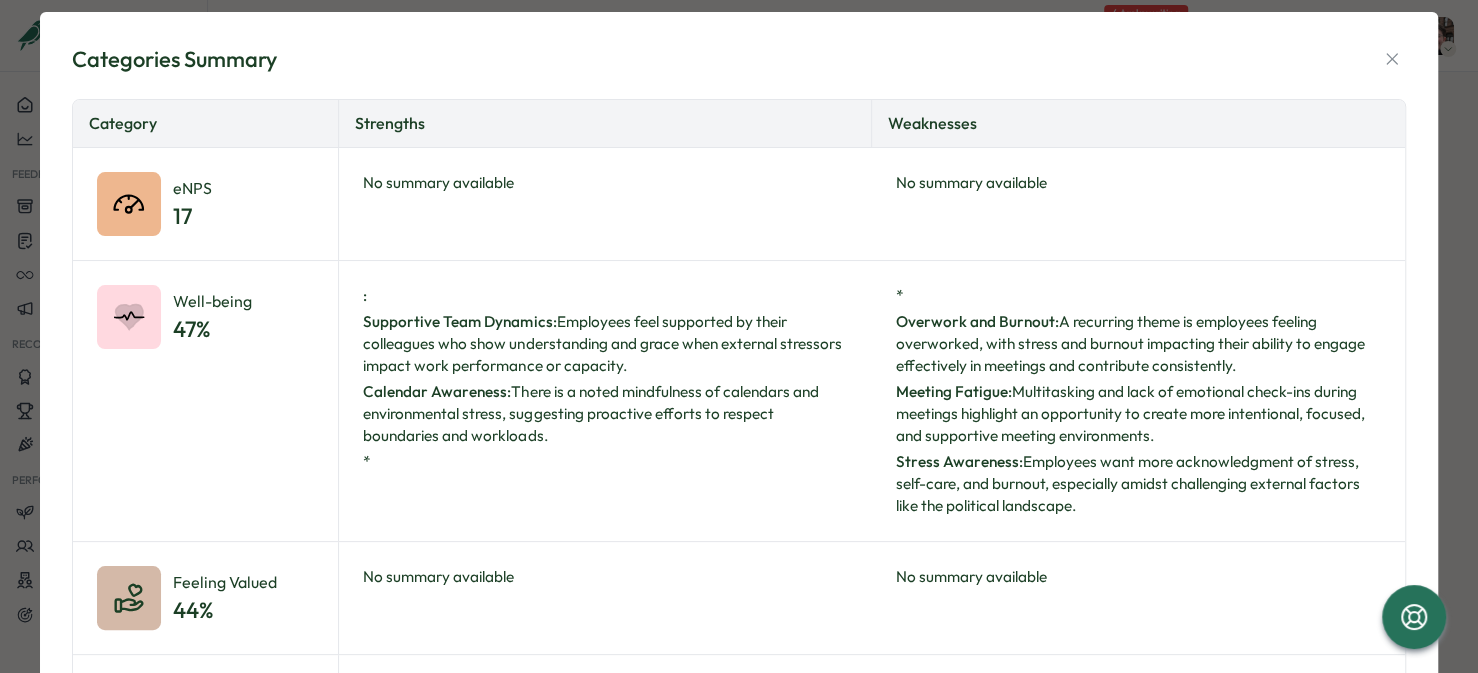 scroll, scrollTop: 0, scrollLeft: 0, axis: both 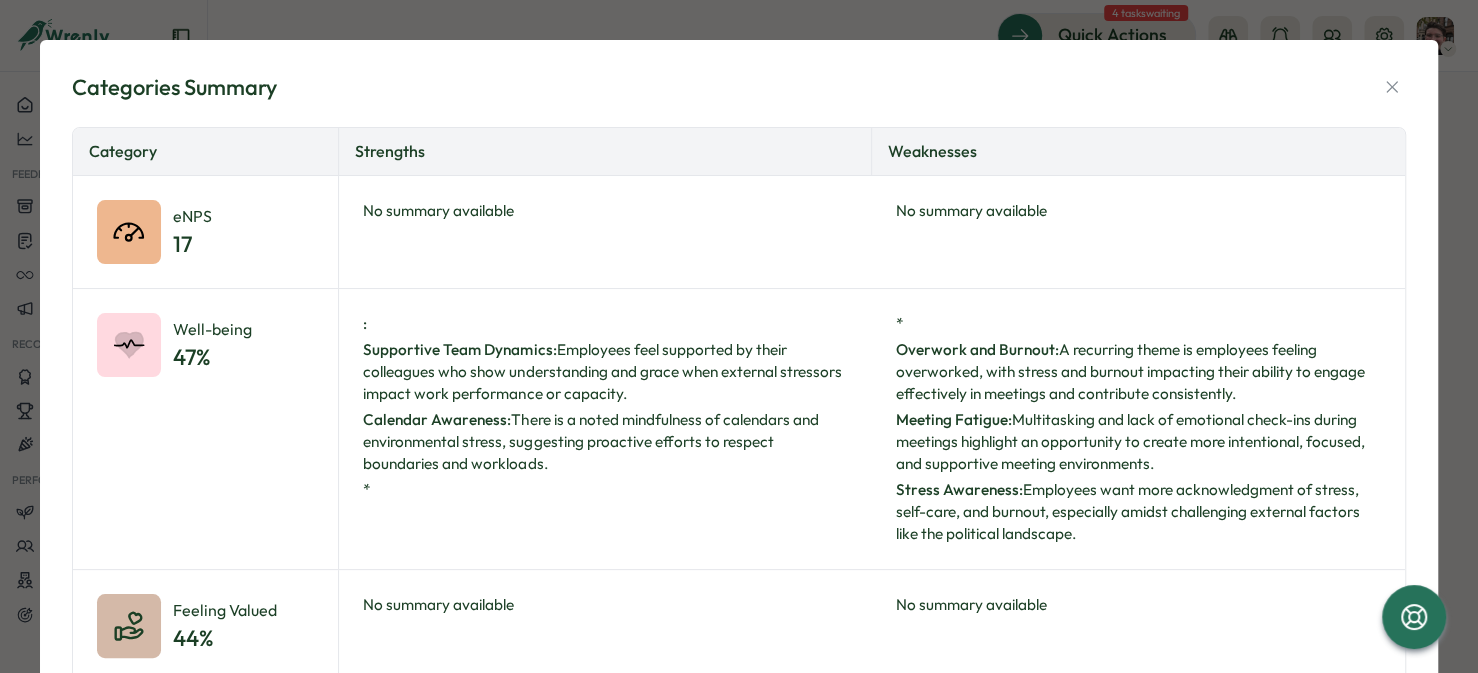 click 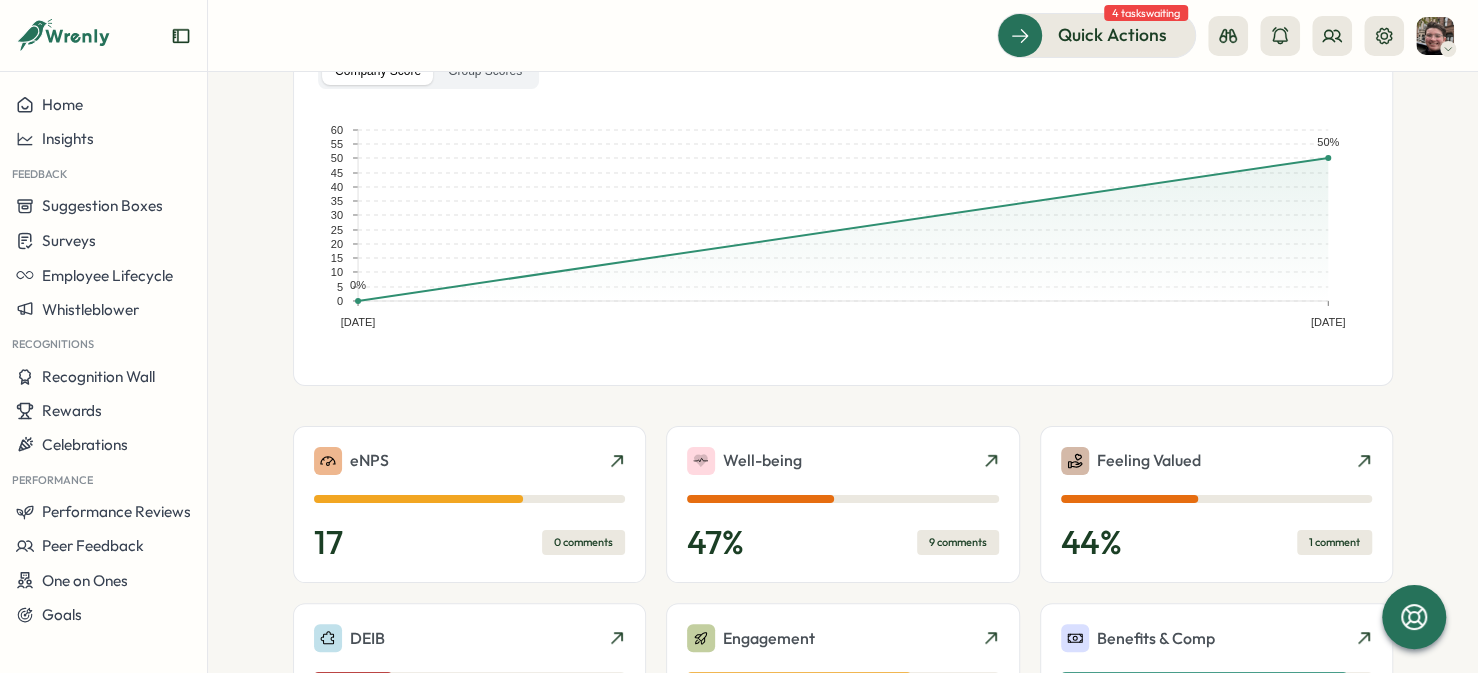 scroll, scrollTop: 0, scrollLeft: 0, axis: both 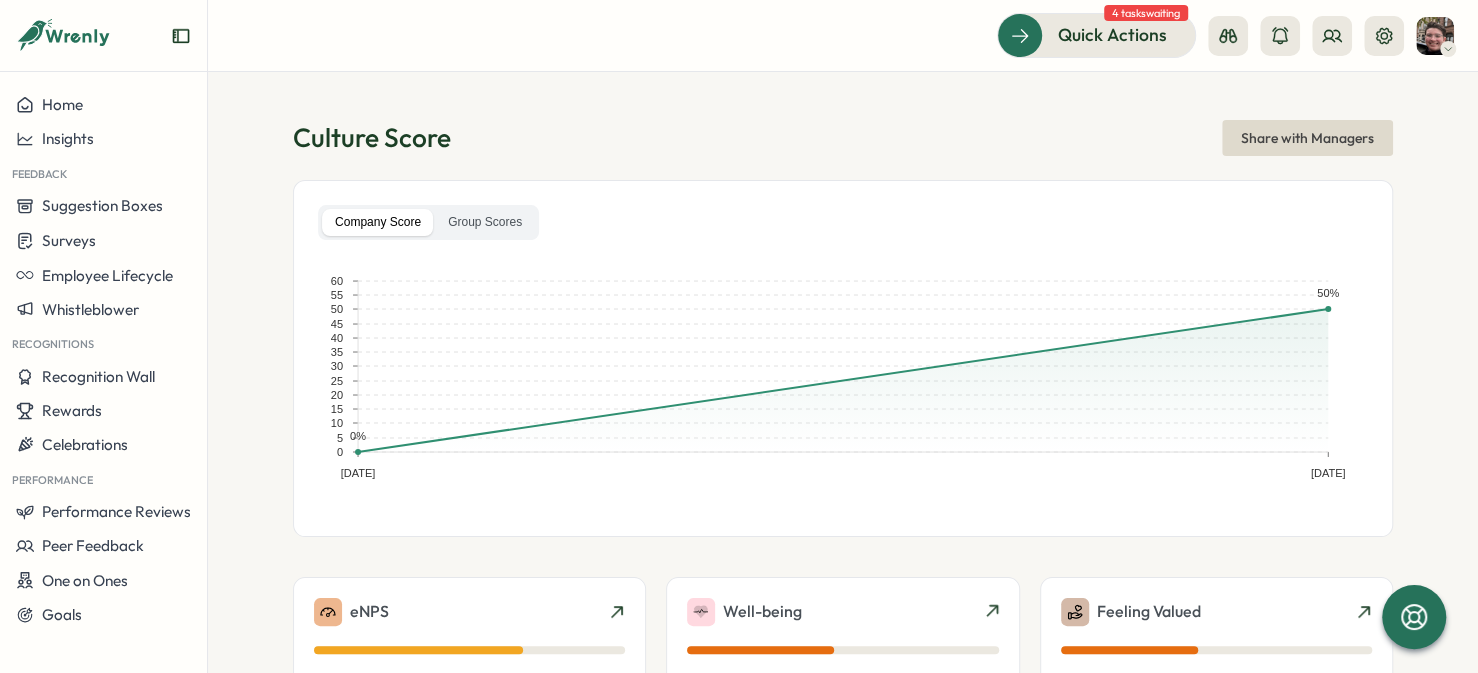 click on "Insights" at bounding box center (103, 139) 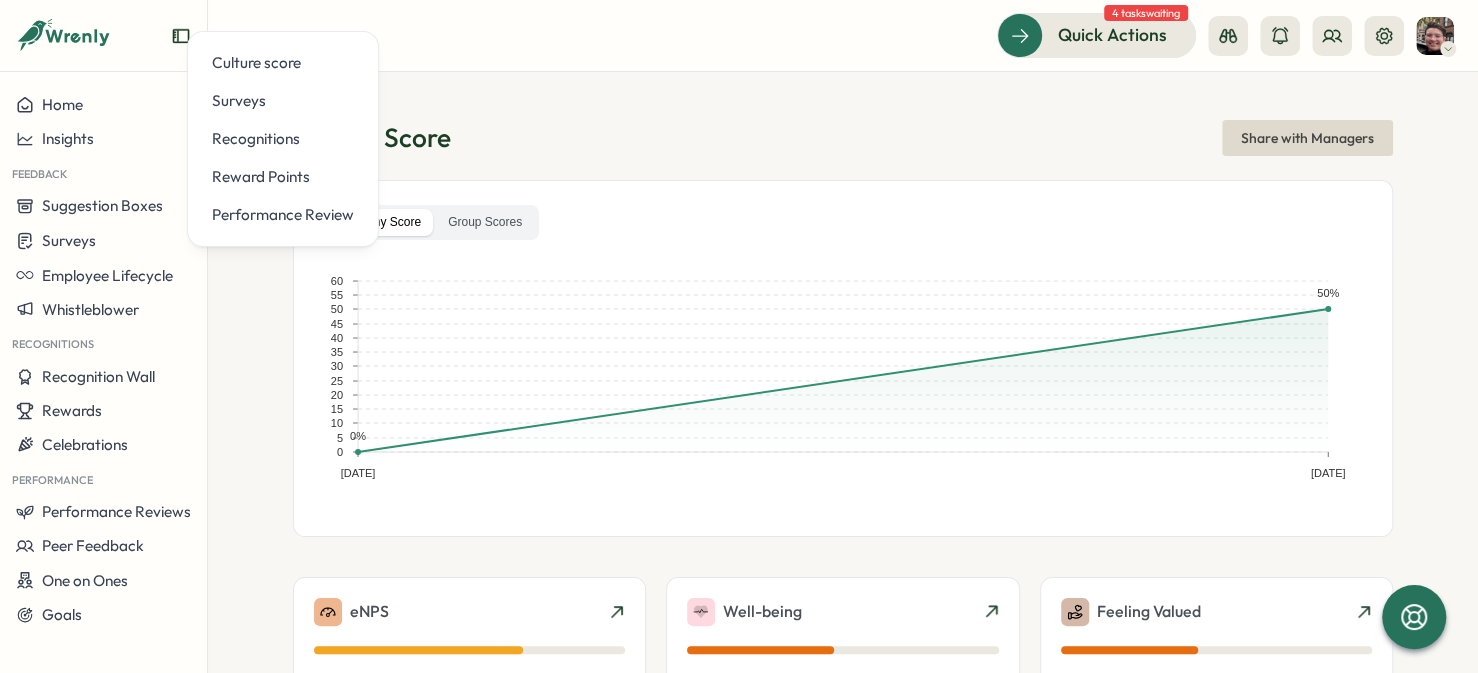 click on "Reward Points" at bounding box center (283, 177) 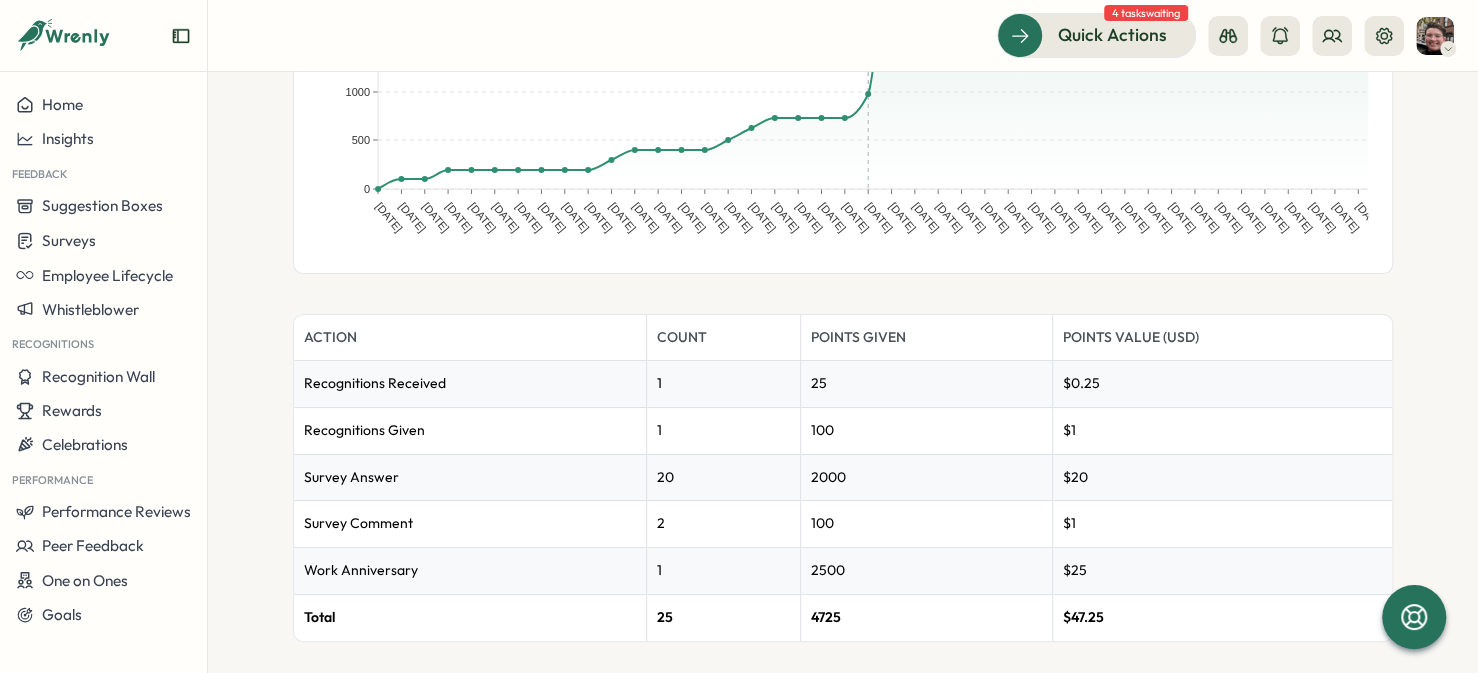 scroll, scrollTop: 523, scrollLeft: 0, axis: vertical 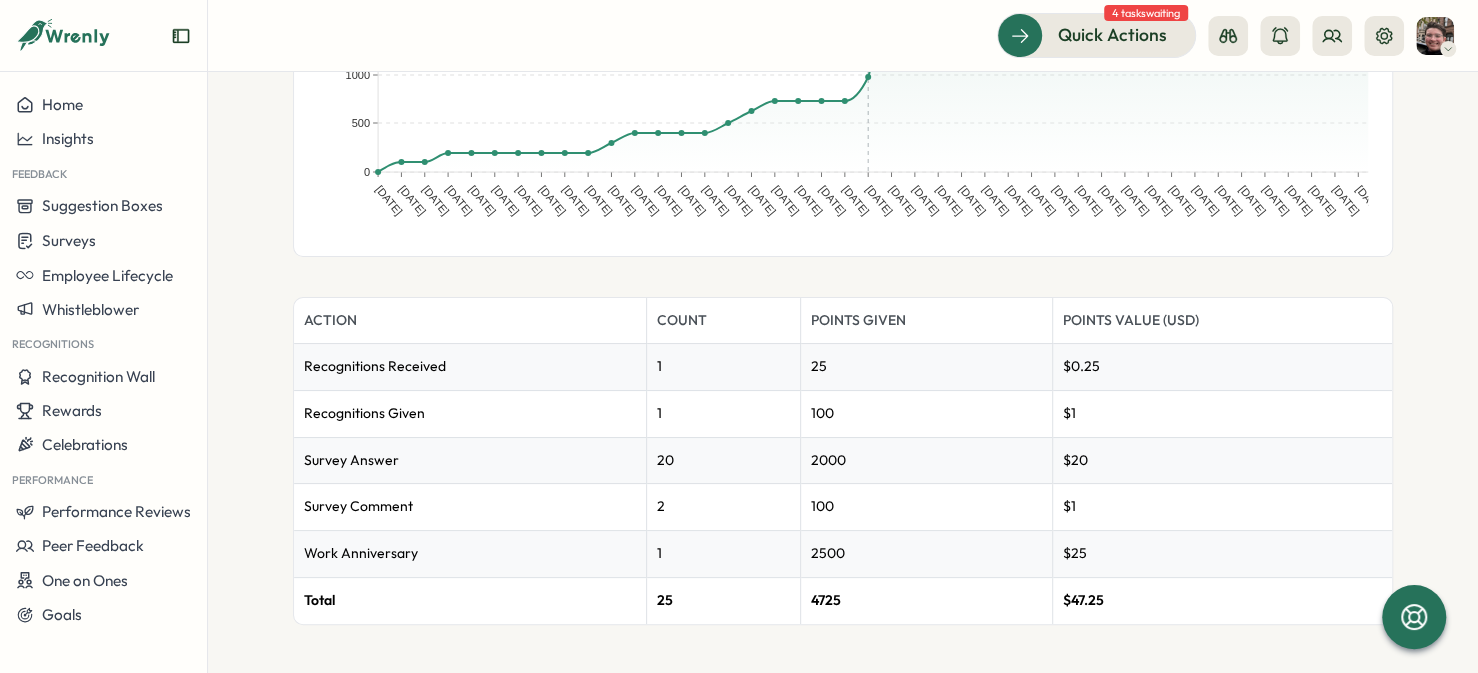 click on "Rewards" at bounding box center [103, 411] 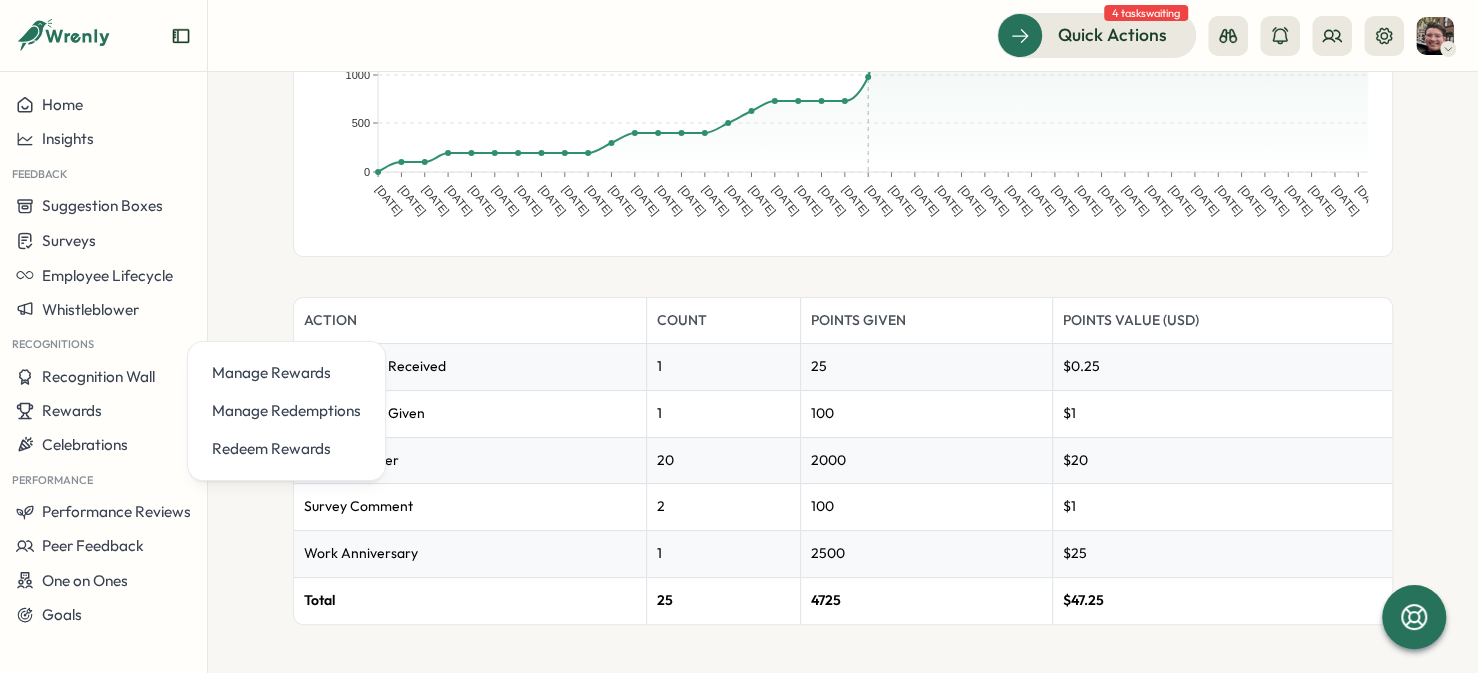 click on "Manage Rewards" at bounding box center (286, 373) 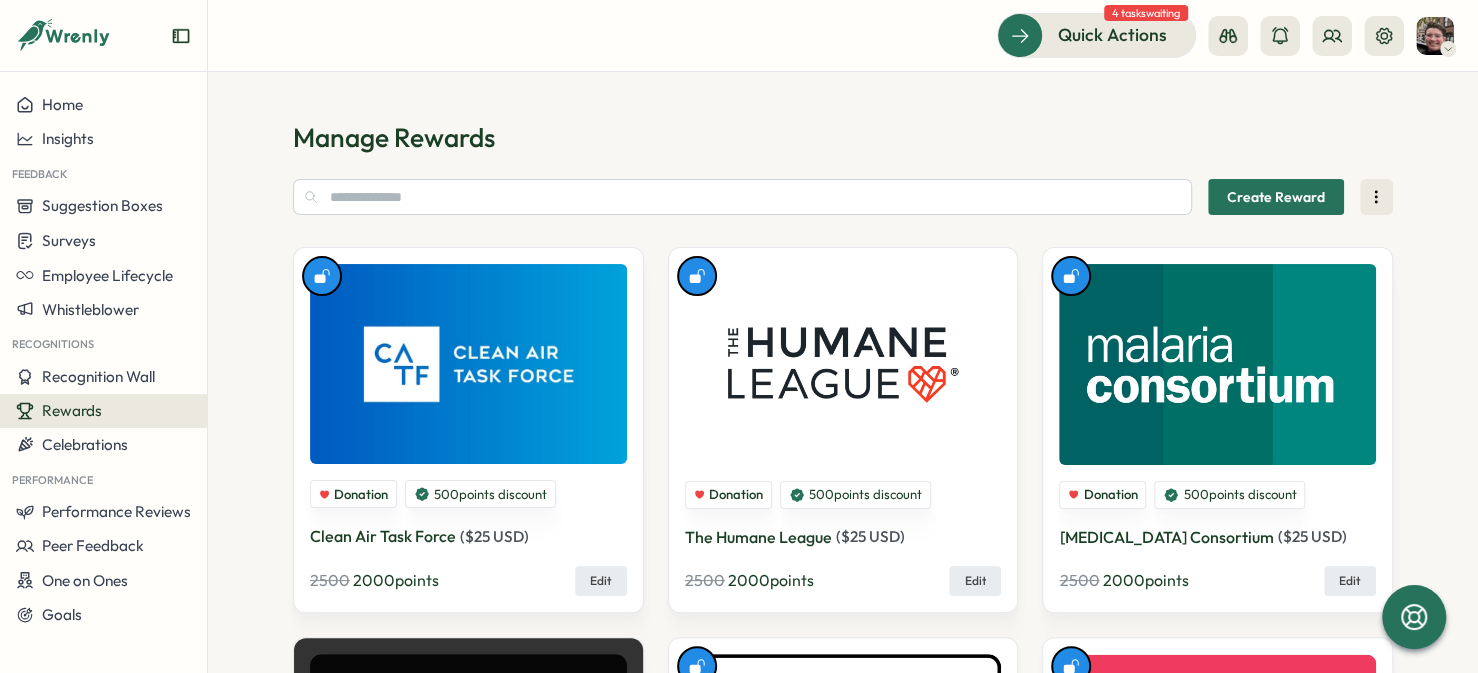 click at bounding box center (1376, 197) 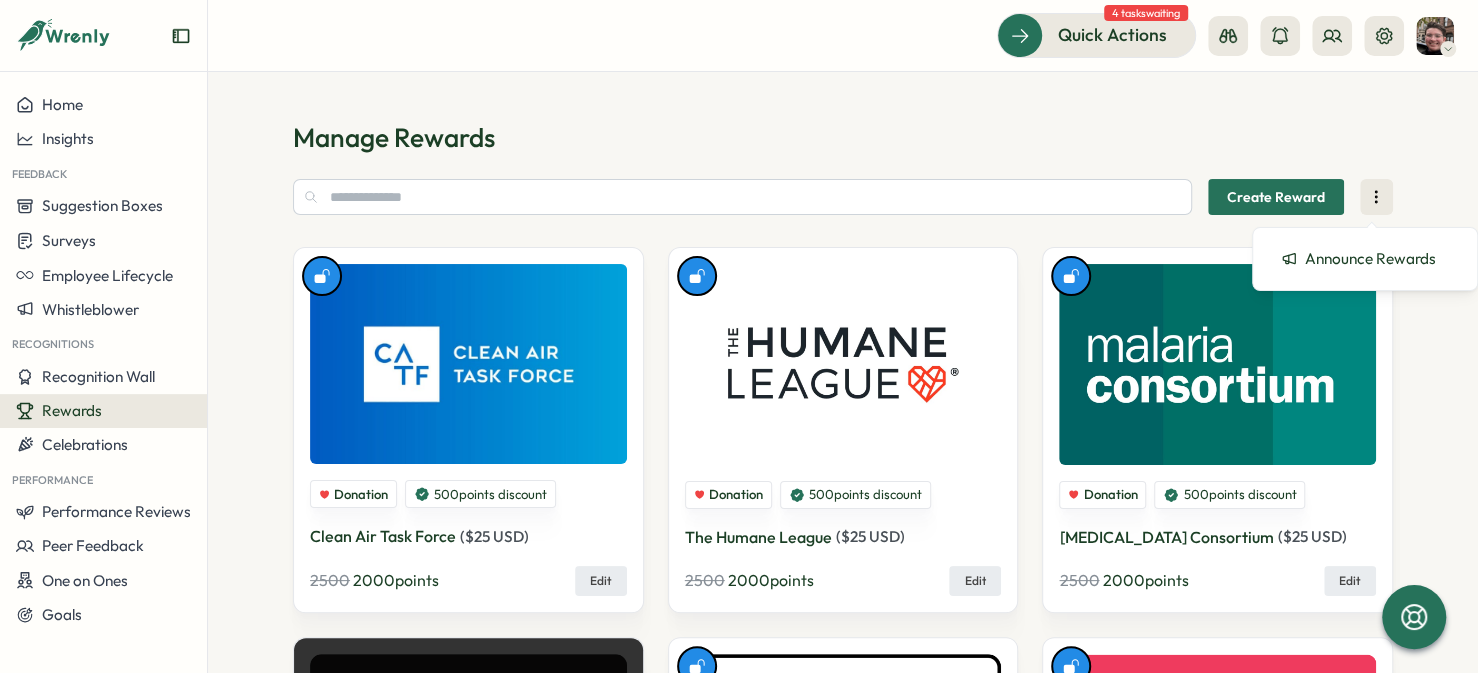 click on "Manage Rewards" at bounding box center (843, 137) 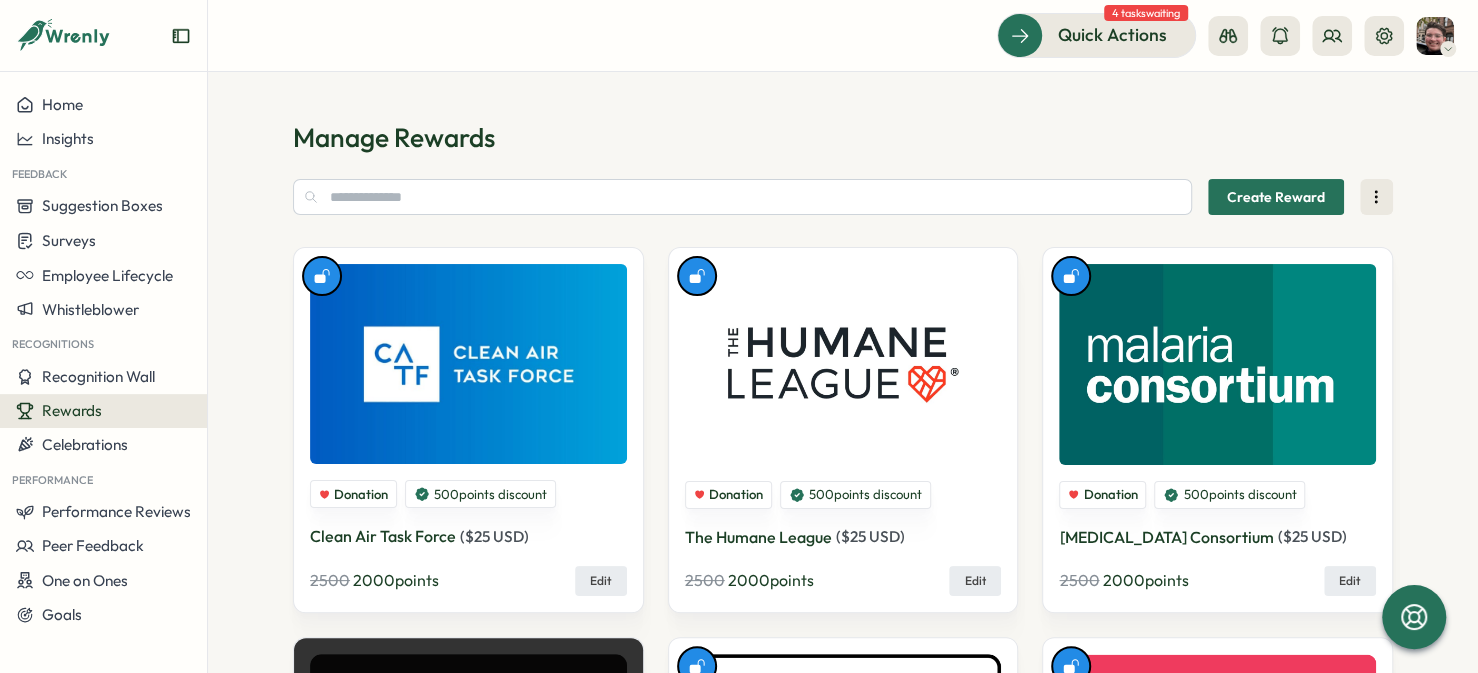 click on "Rewards" at bounding box center [103, 411] 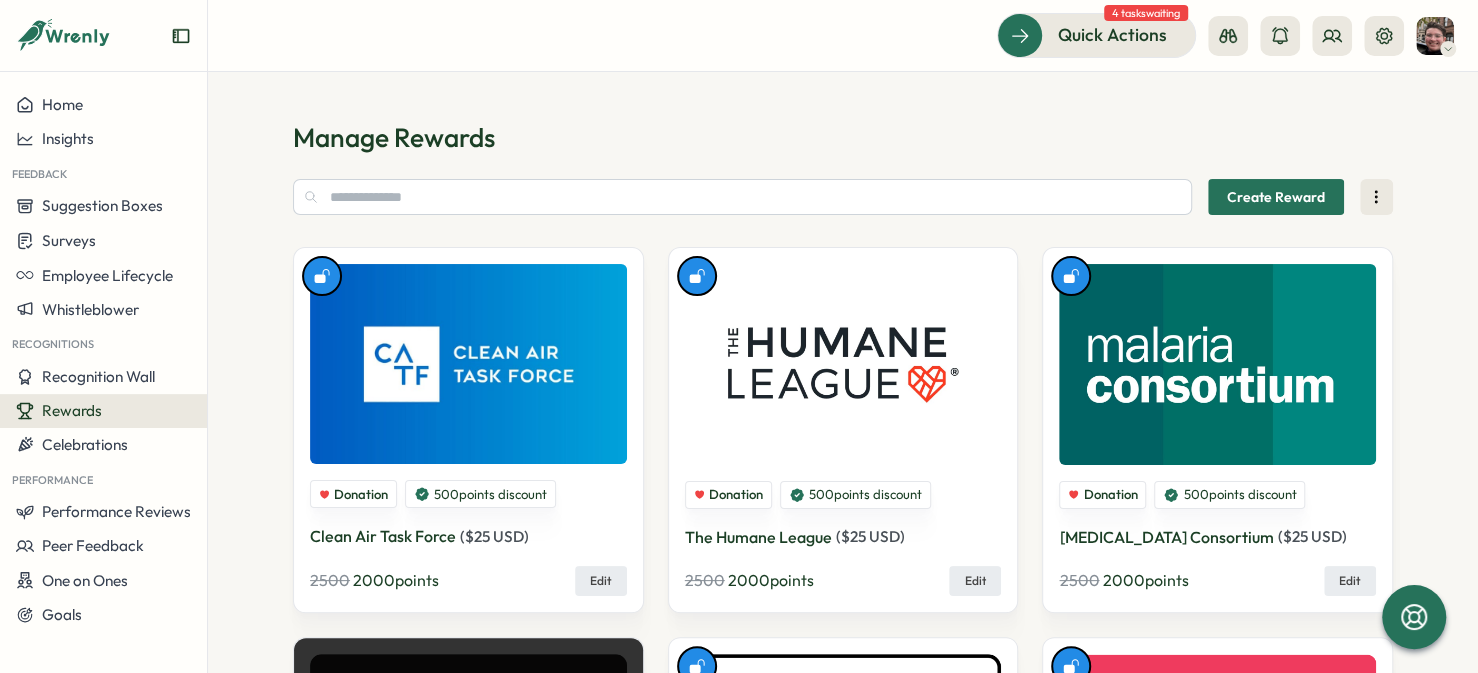 click on "Manage Rewards Create Reward Donation 500  points discount Clean Air Task Force ( $ 25   USD )   2500   2000  points Edit Donation 500  points discount The Humane League ( $ 25   USD )   2500   2000  points Edit Donation 500  points discount [MEDICAL_DATA] Consortium ( $ 25   USD )   2500   2000  points Edit Reward is Disabled adidas UK ( £ 5 - 500   GBP ) 687   -   68700   points Edit Air Canada ( $ 50 - 500   CAD ) 3662   -   36620   points Edit Airbnb ( $ 25 - 500   USD ) 2500   -   50000   points Edit Reward is Disabled Airbnb [GEOGRAPHIC_DATA] ( $ 25 - 500   AUD ) 1636   -   32701   points Edit Reward is Disabled Airbnb [GEOGRAPHIC_DATA] ( $ 50 - 500   CAD ) 3662   -   36620   points Edit Reward is Disabled Airbnb [GEOGRAPHIC_DATA] ( € 25 - 50   EUR ) 2777 - 5554  points Edit Reward is Disabled Airbnb [GEOGRAPHIC_DATA] ( $ 25 - 500   NZD ) 1517   -   30340   points Edit Reward is Disabled Airbnb [GEOGRAPHIC_DATA] ( € 50 - 1000   EUR ) 5554   -   111080   points Edit [DOMAIN_NAME] ( $ 5 - 2000   USD ) 500   -   200000   points Edit Reward is Disabled ( $" at bounding box center (843, 372) 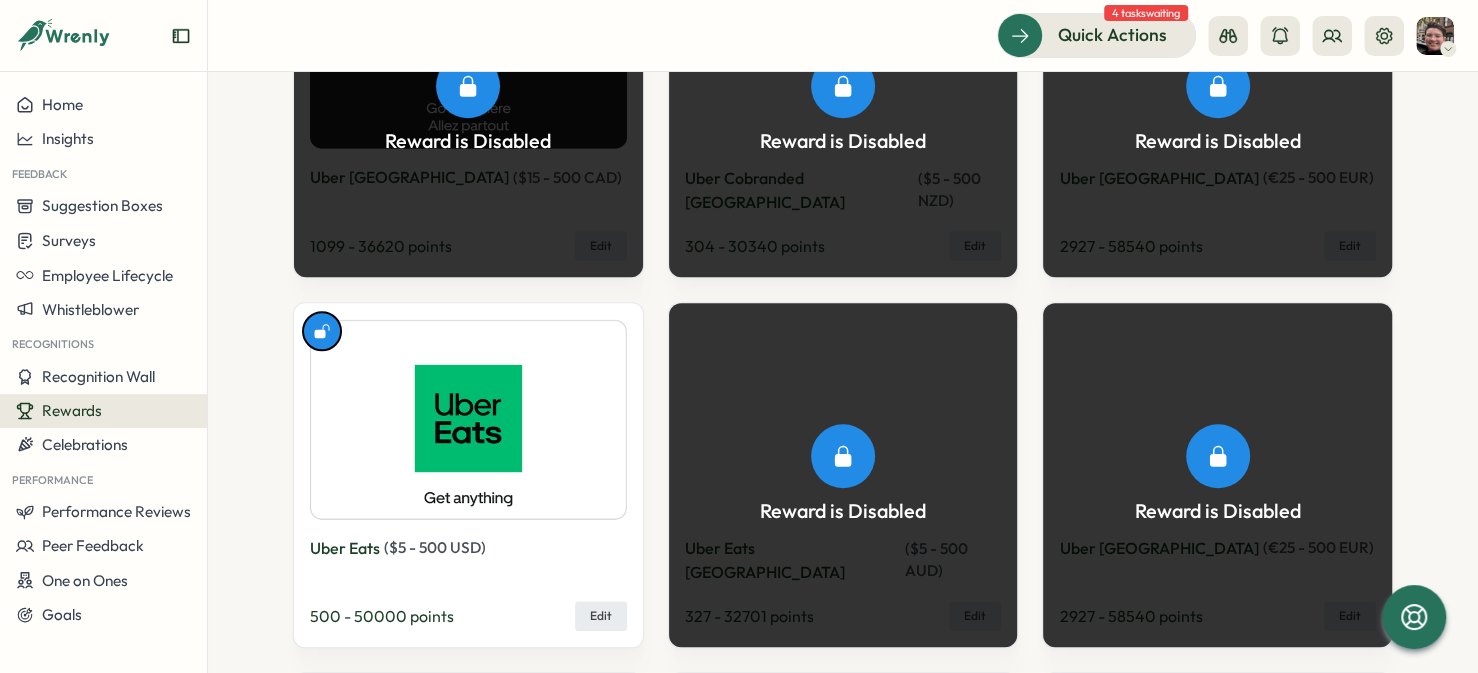 scroll, scrollTop: 10722, scrollLeft: 0, axis: vertical 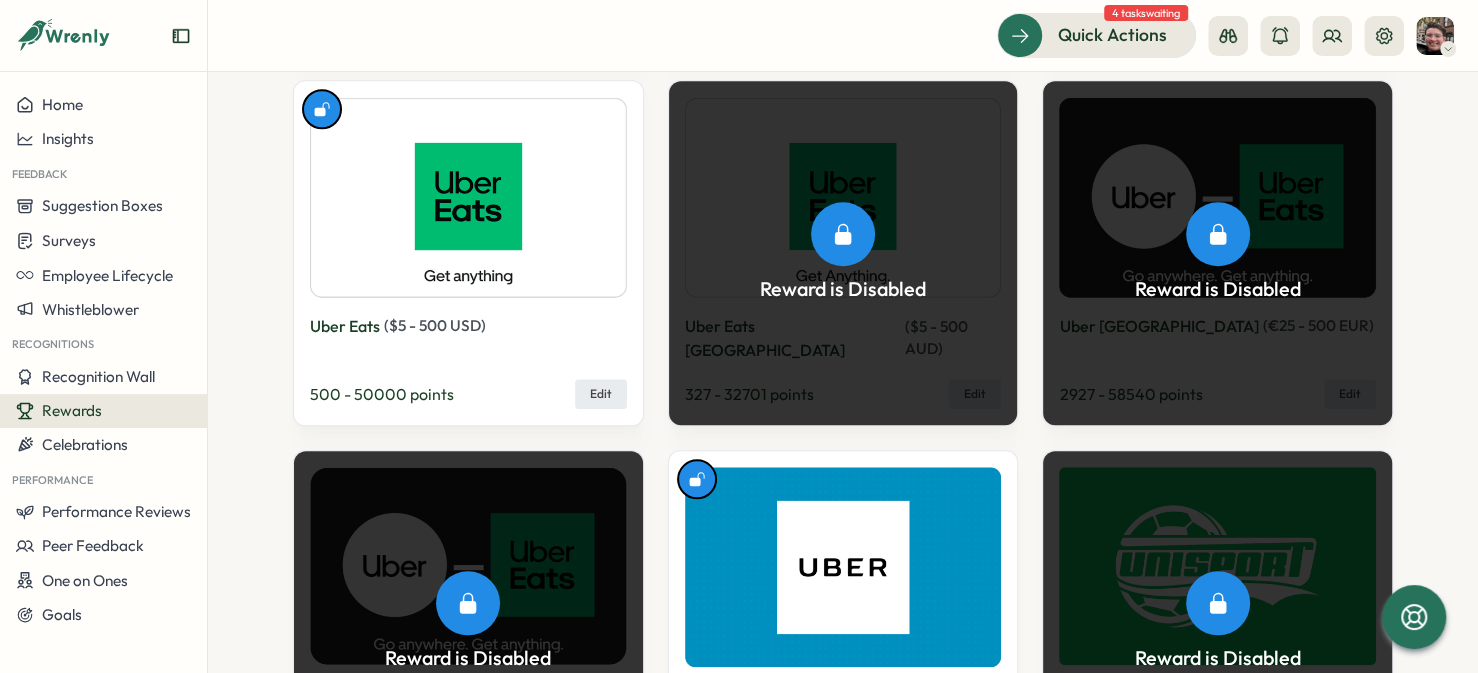 click on "Rewards" at bounding box center [72, 410] 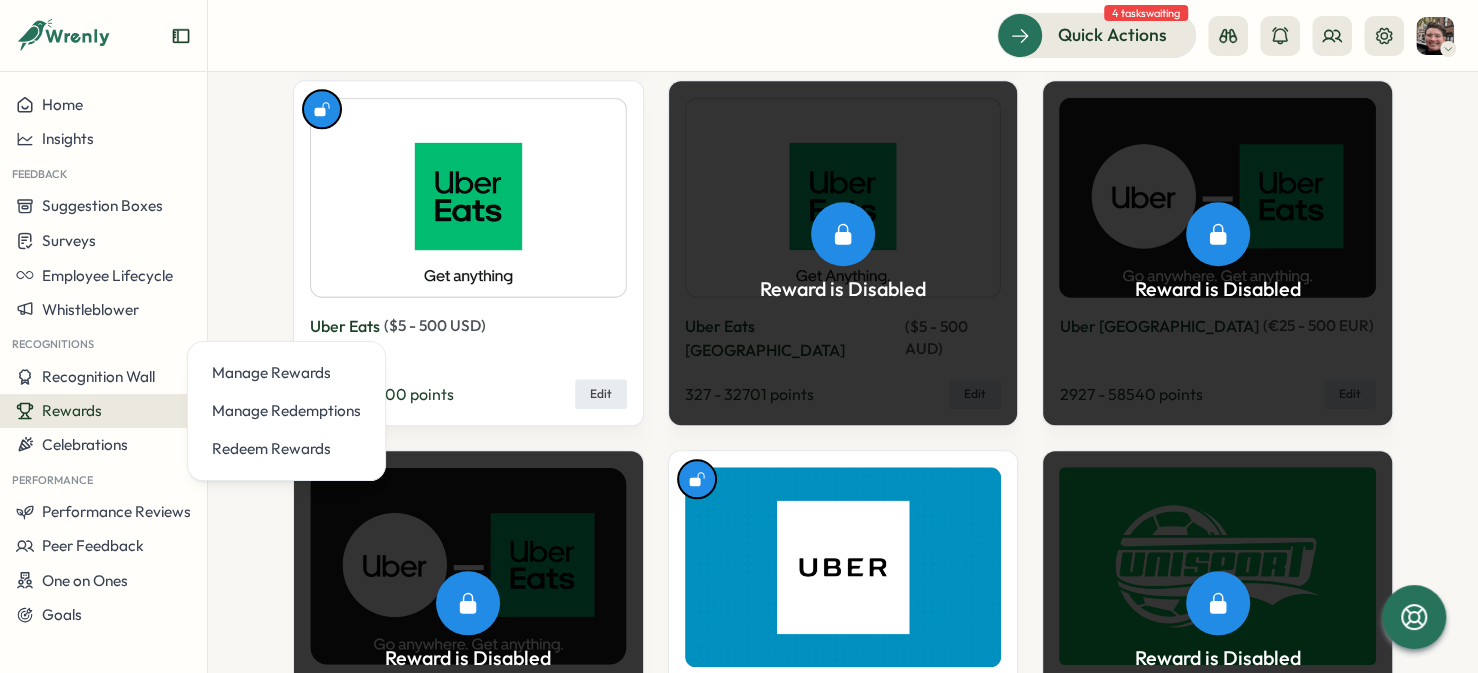 click on "Manage Rewards" at bounding box center (286, 373) 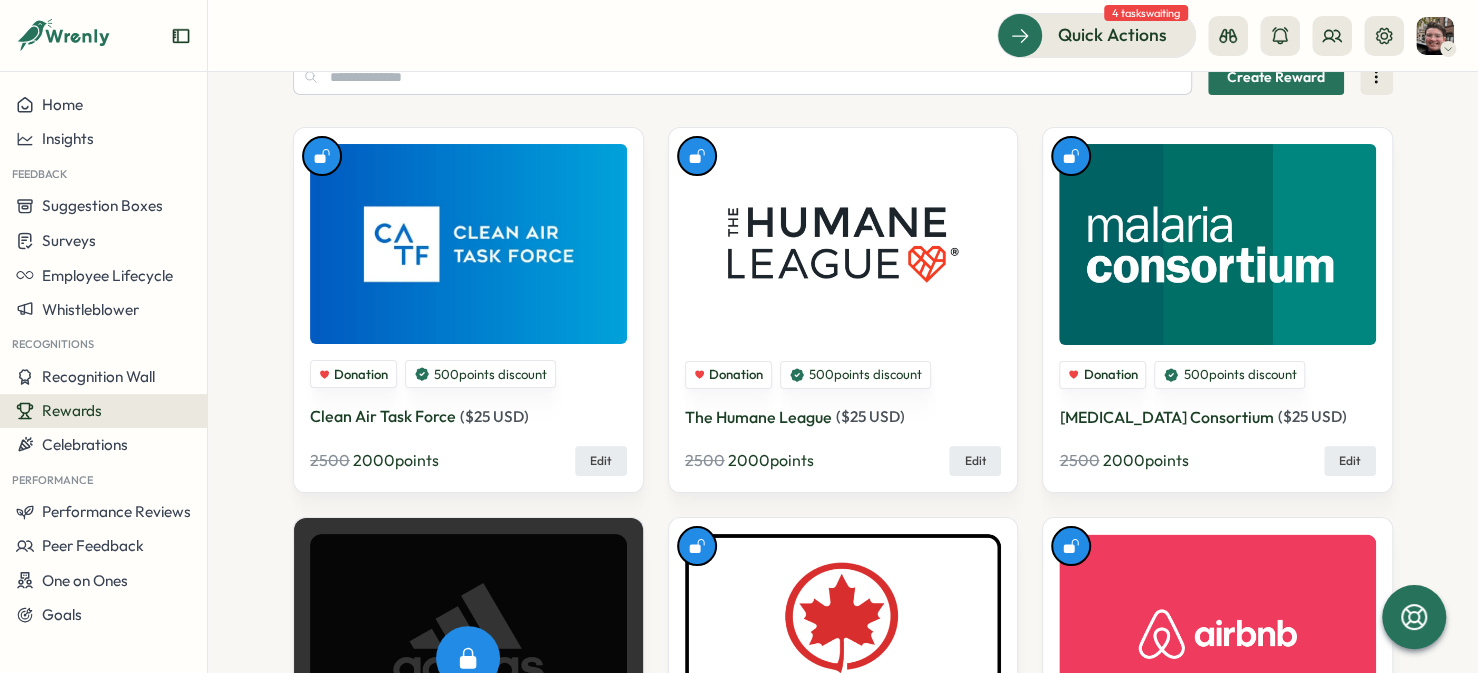scroll, scrollTop: 0, scrollLeft: 0, axis: both 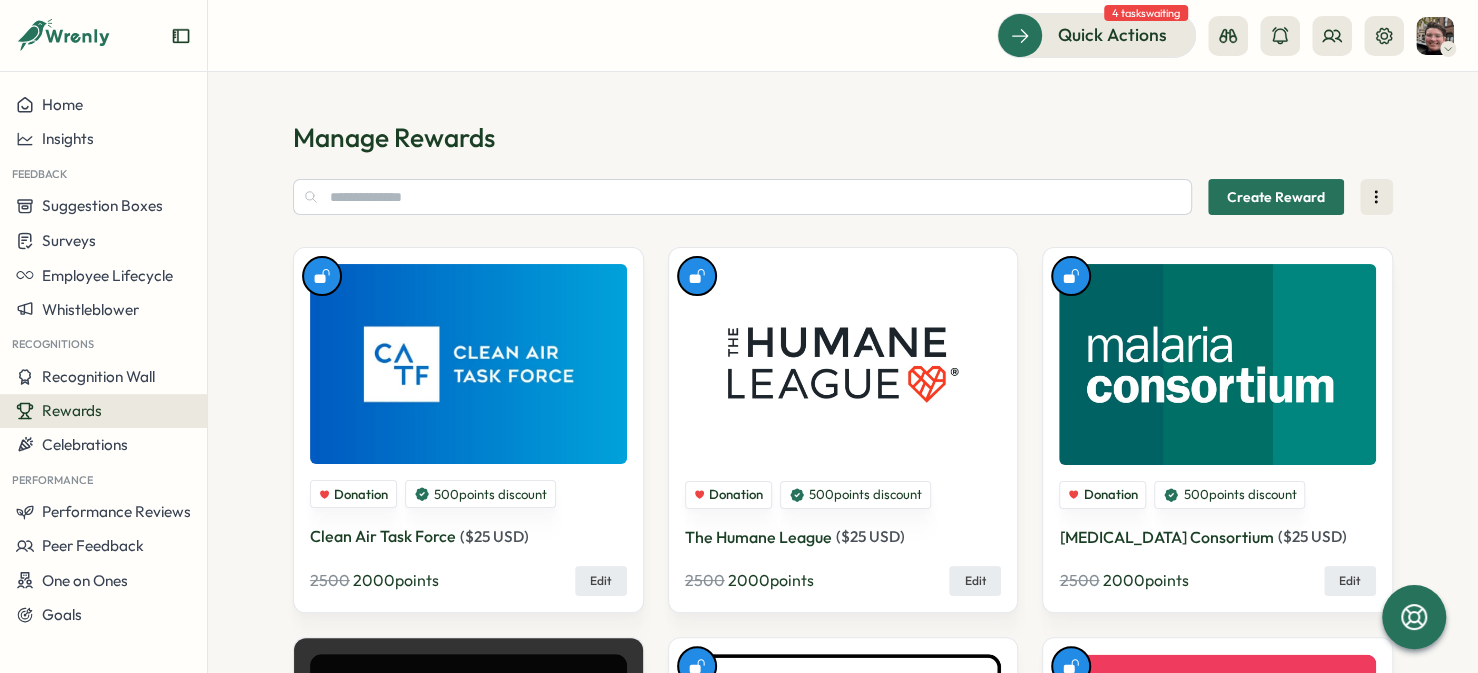 click on "Rewards" at bounding box center (103, 411) 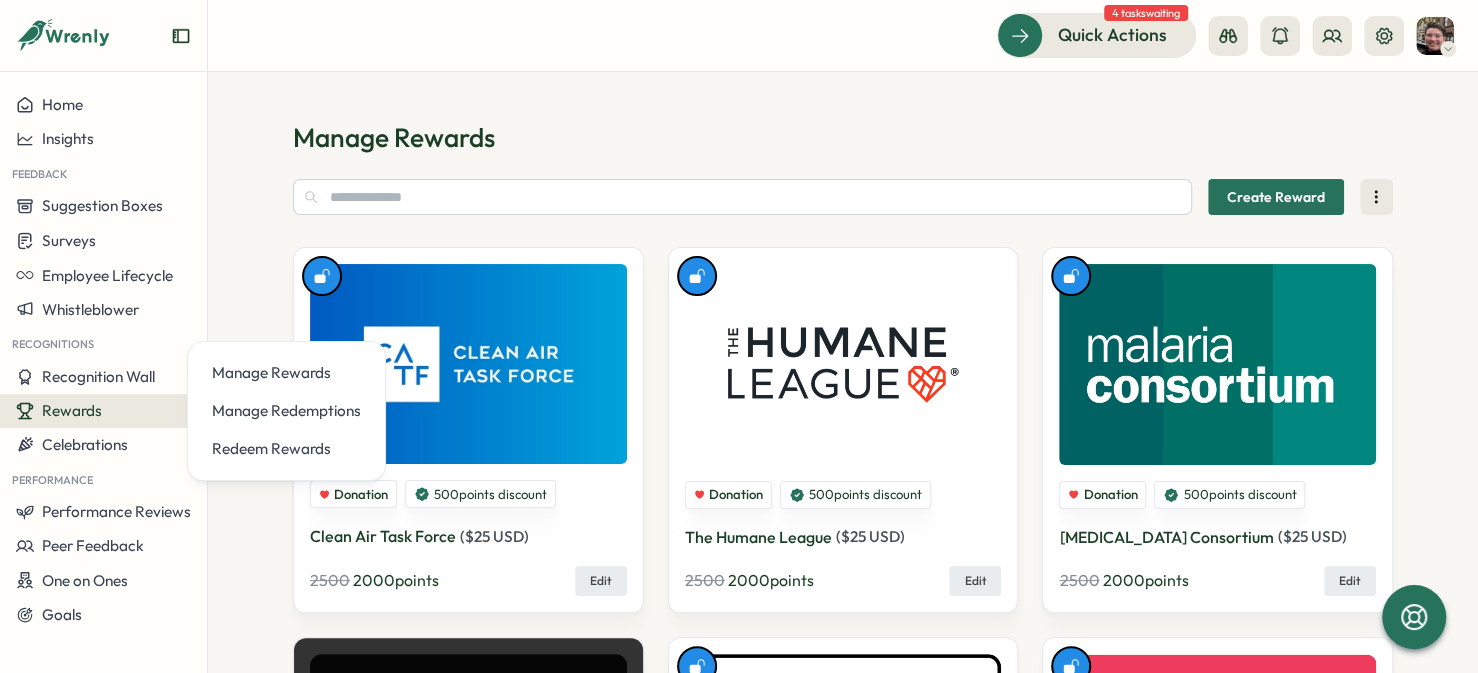 click on "Redeem Rewards" at bounding box center (286, 449) 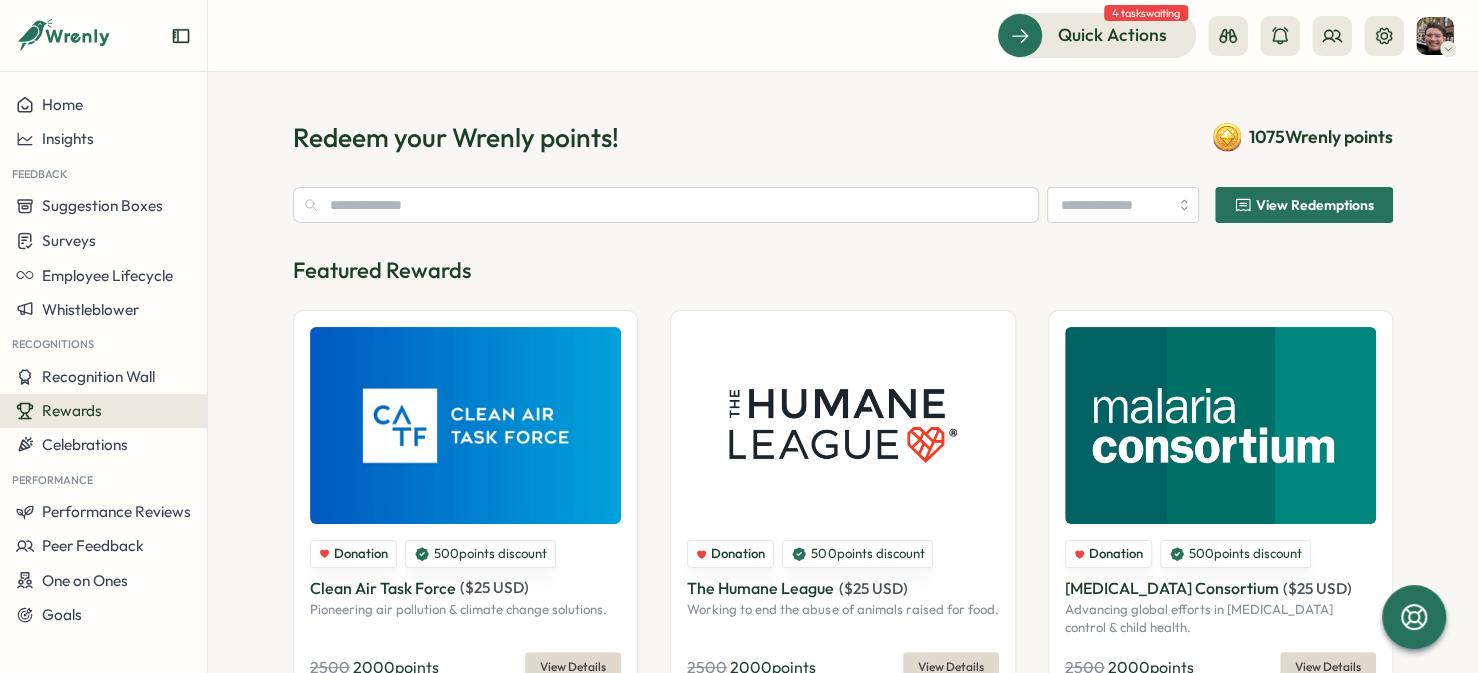 click on "Insights" at bounding box center [103, 139] 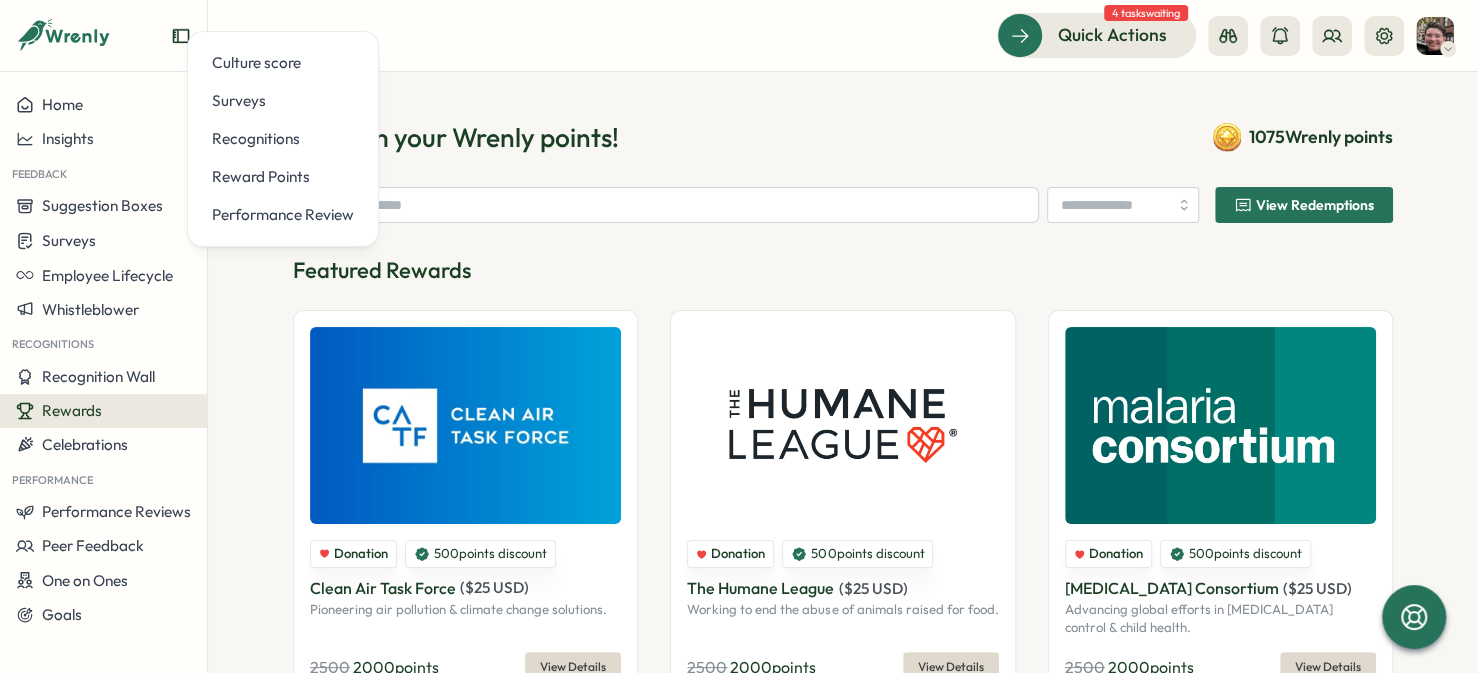 click on "Reward Points" at bounding box center [283, 177] 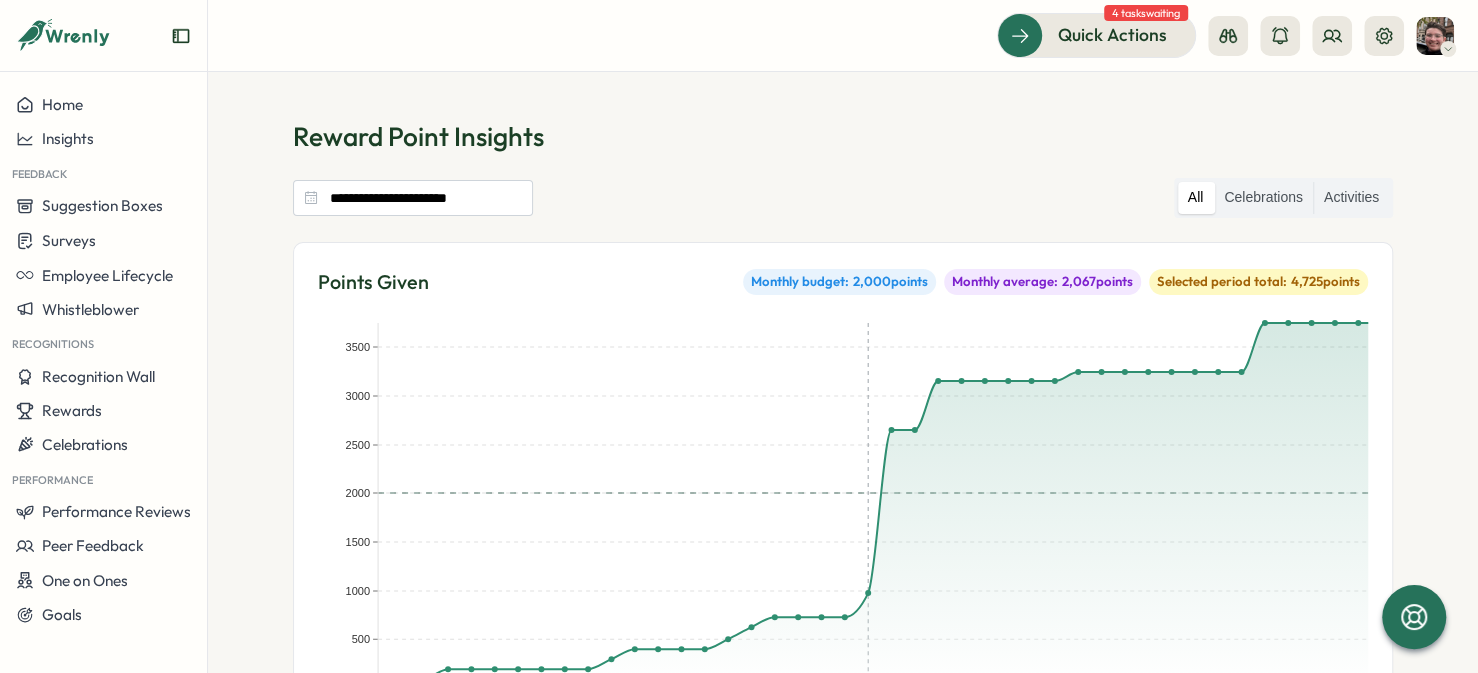 scroll, scrollTop: 0, scrollLeft: 0, axis: both 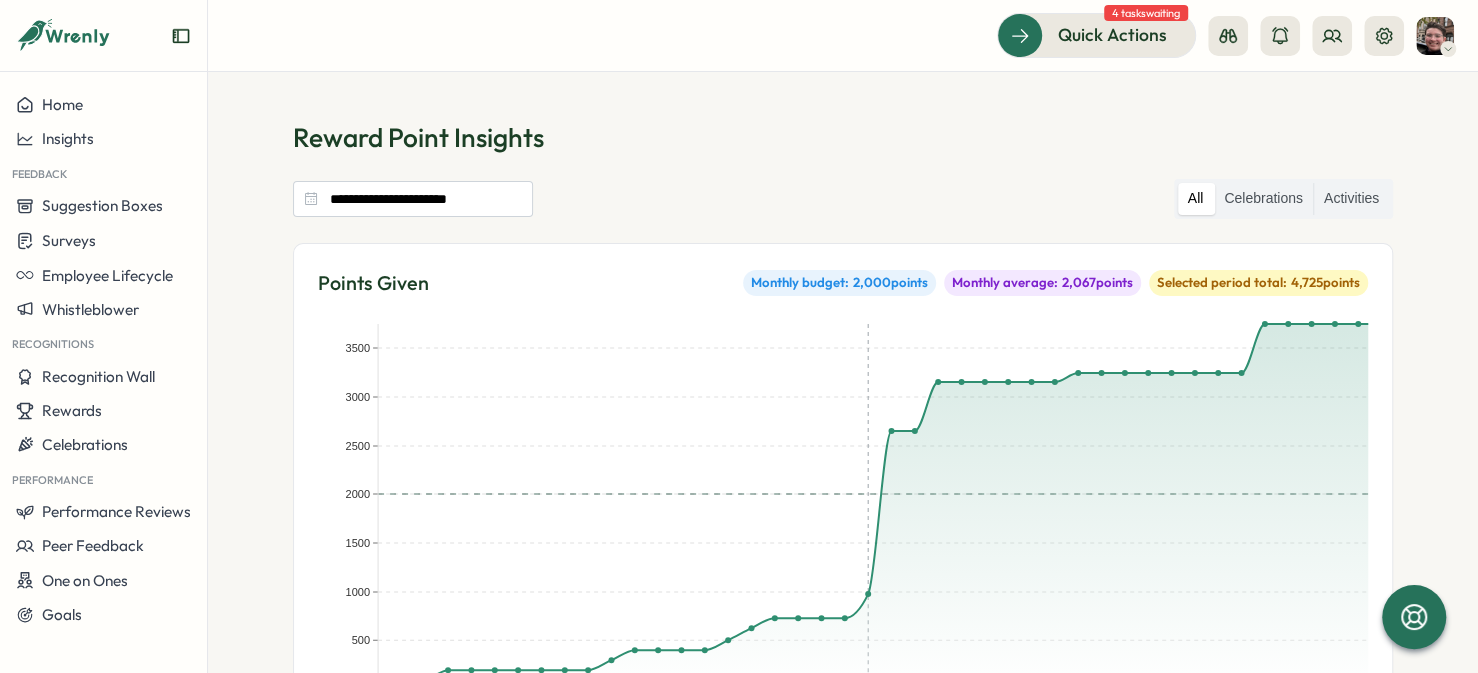 click on "Activities" at bounding box center (1351, 199) 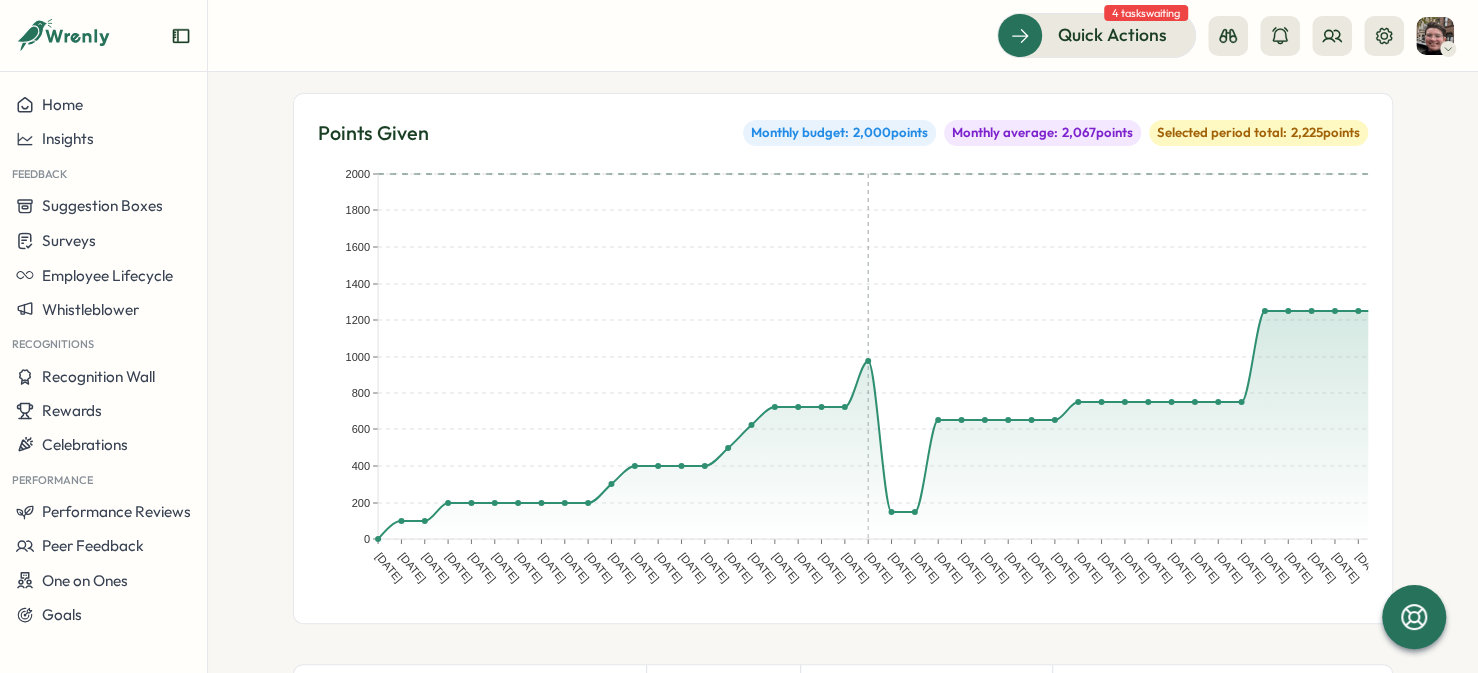 scroll, scrollTop: 0, scrollLeft: 0, axis: both 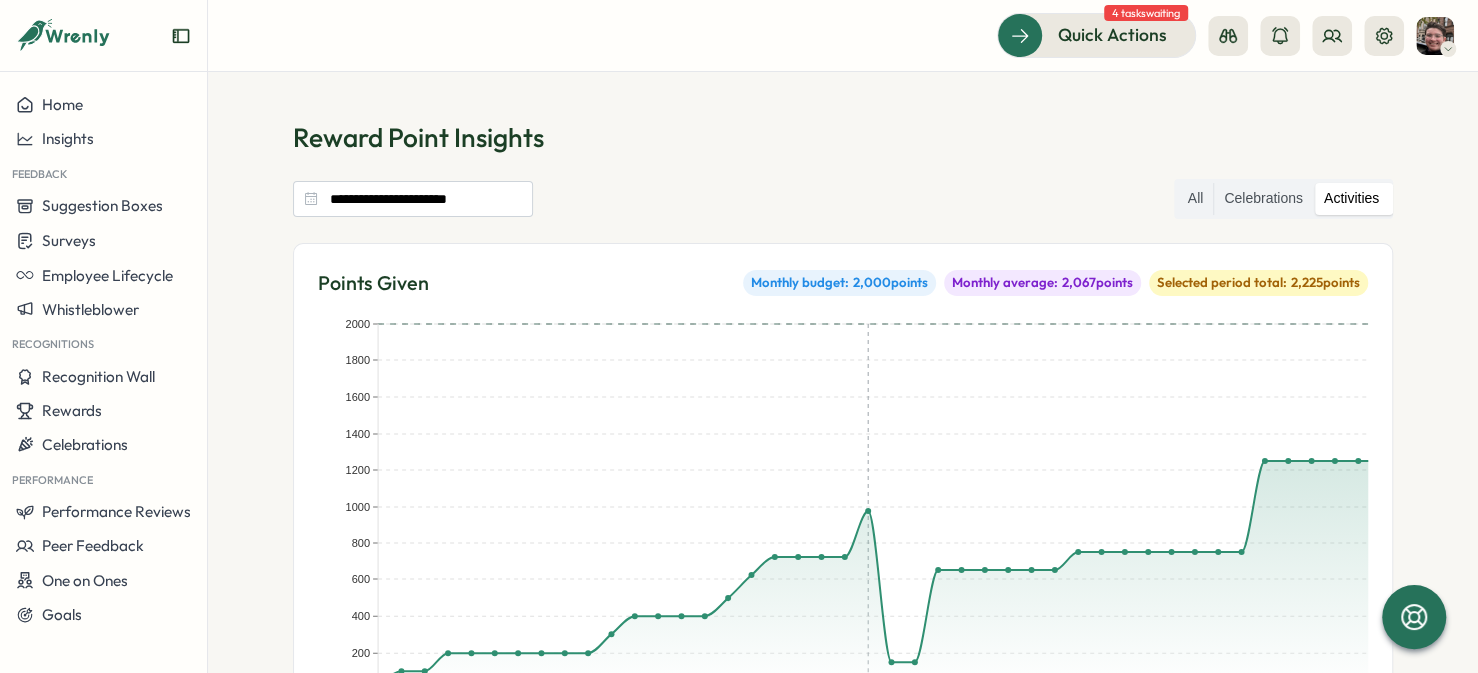 click on "Rewards" at bounding box center [103, 411] 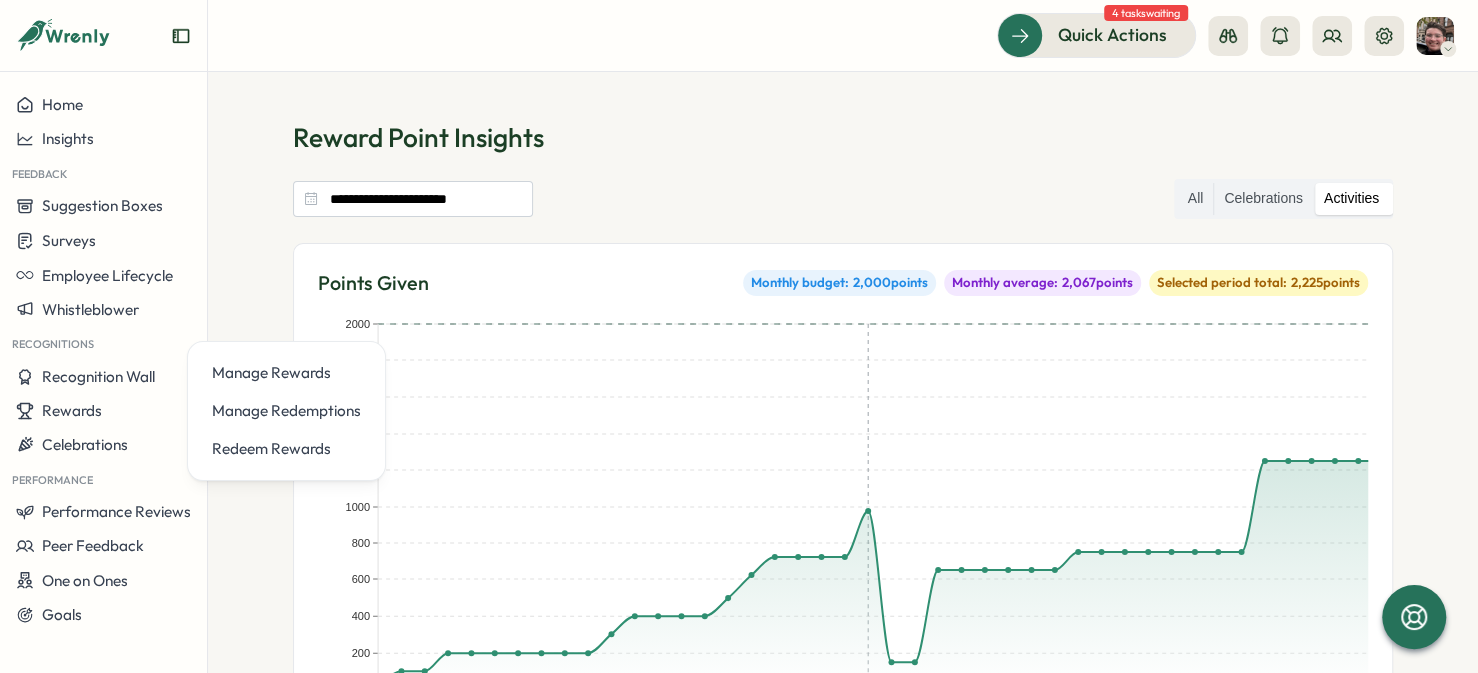 click on "Employee Lifecycle" at bounding box center (107, 275) 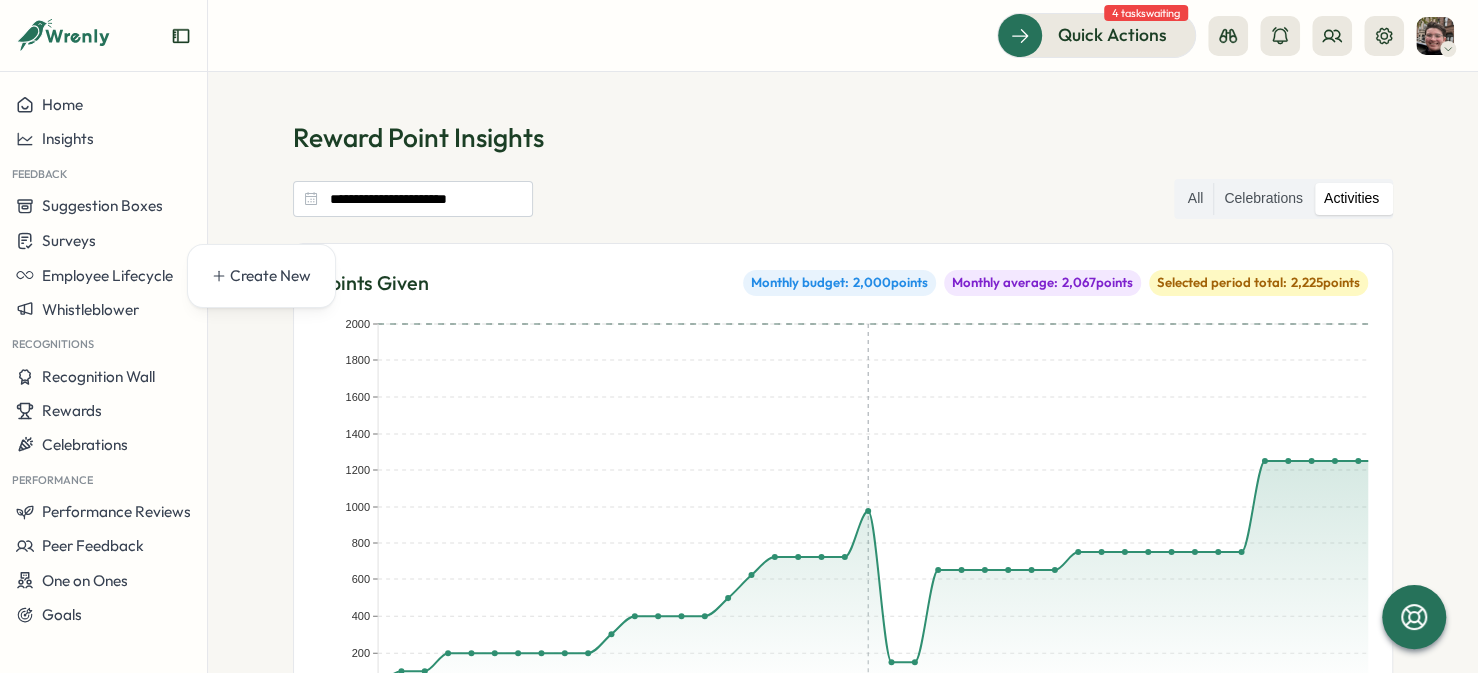 click on "Create New" at bounding box center (270, 276) 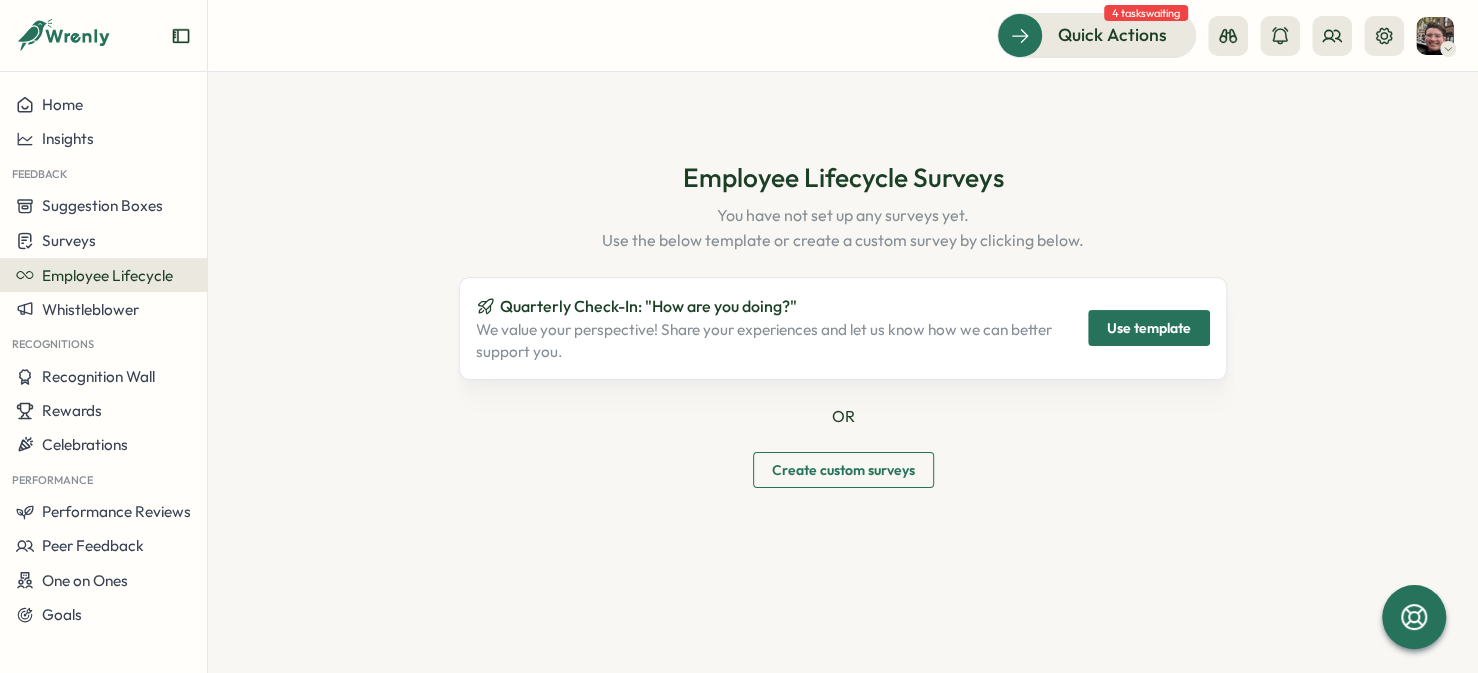 click on "Goals" at bounding box center [103, 615] 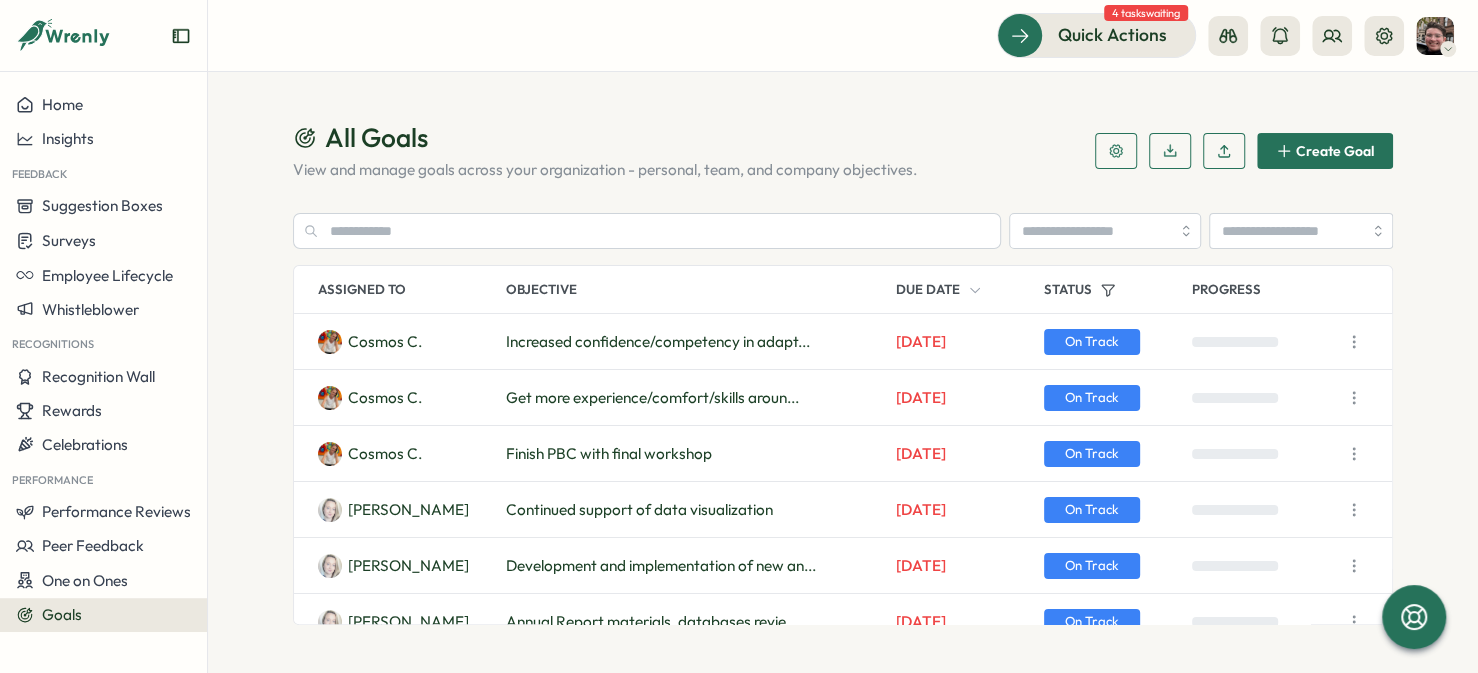 click on "One on Ones" at bounding box center [85, 580] 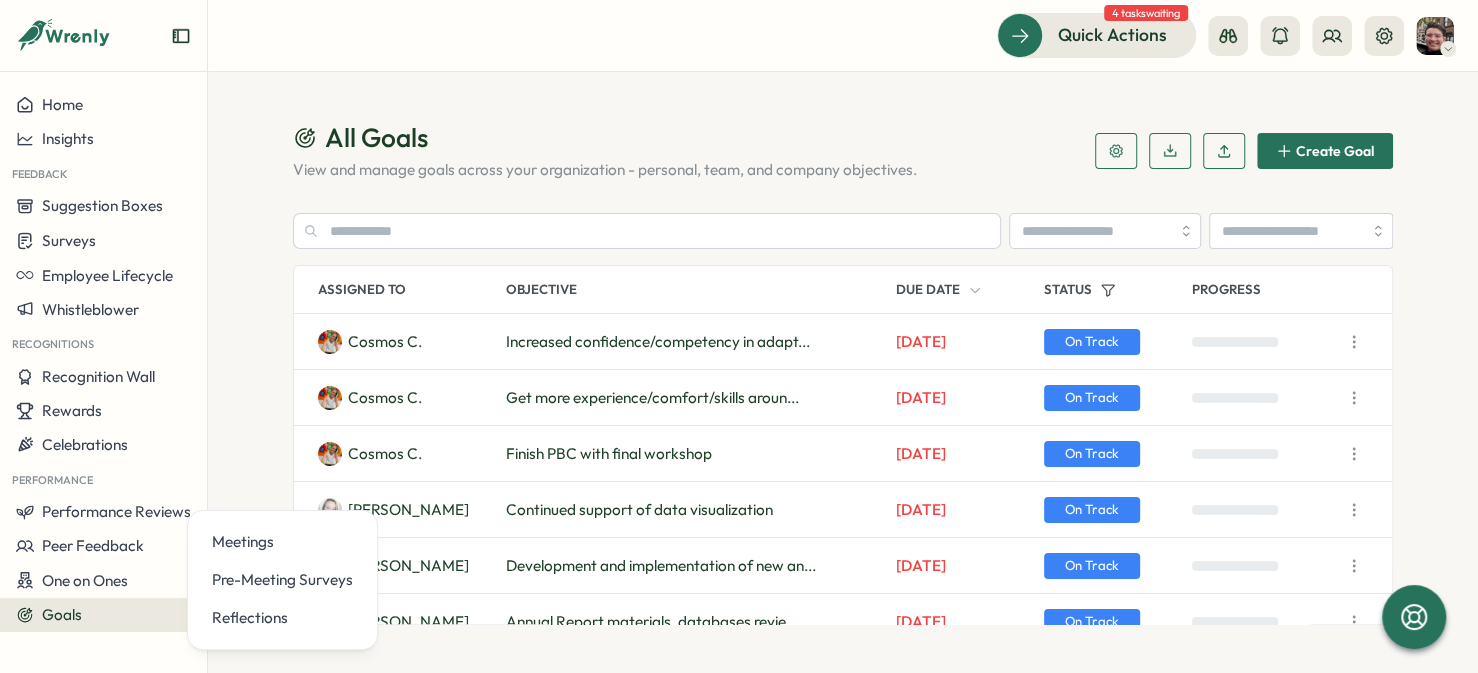 click on "Performance Reviews" at bounding box center [116, 511] 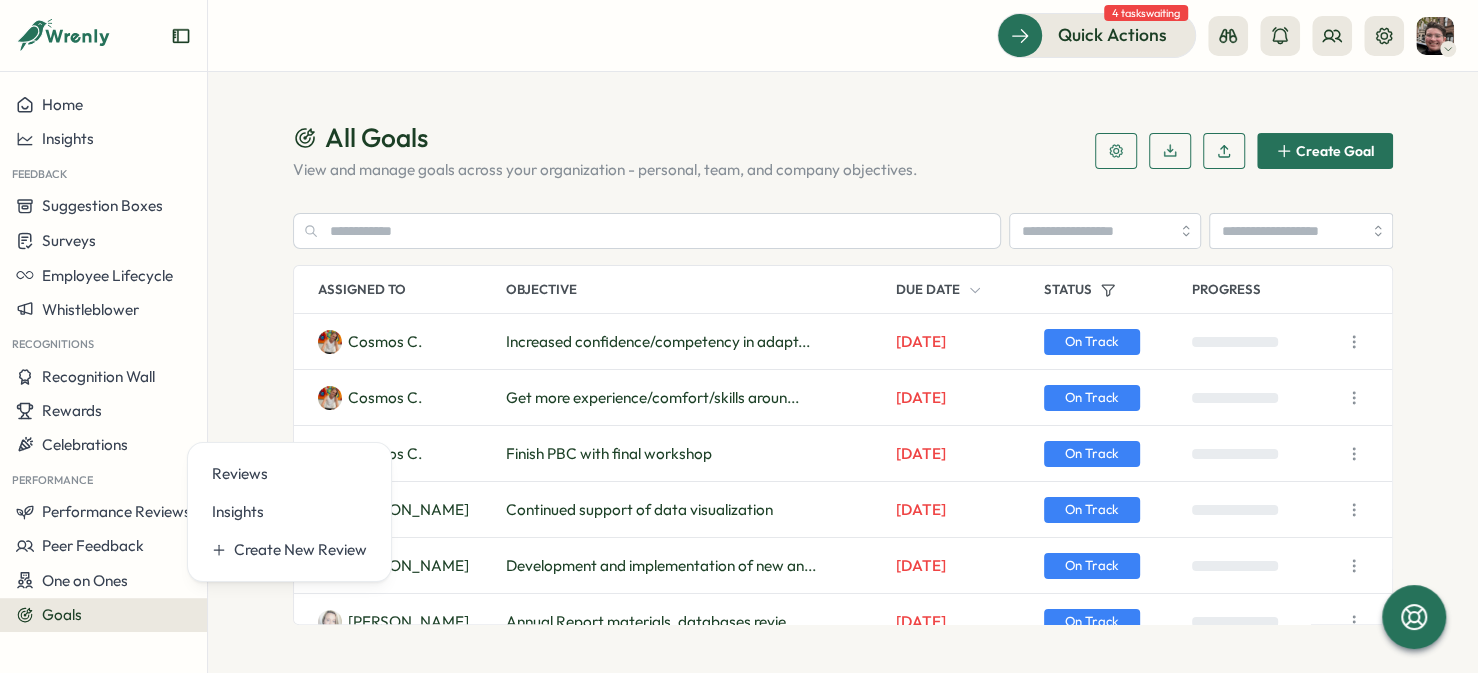 click on "Rewards" at bounding box center [103, 411] 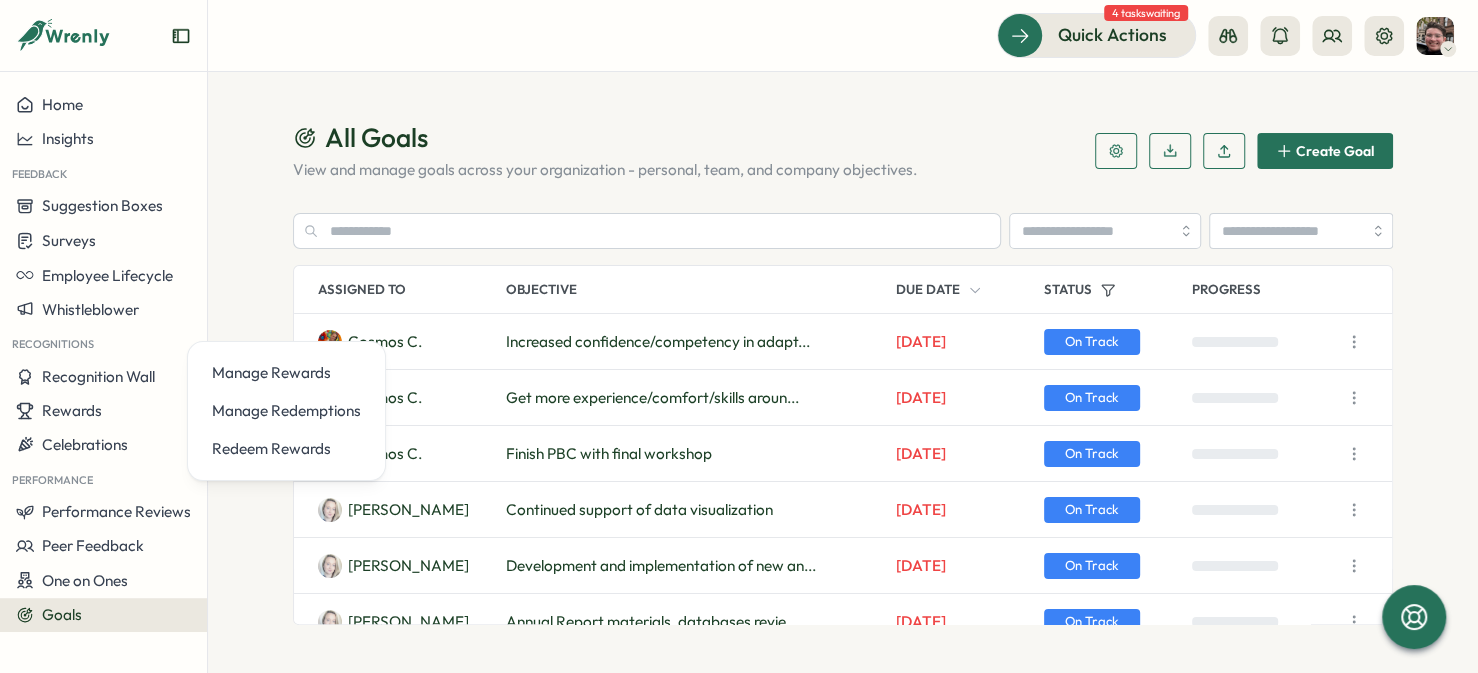click on "Celebrations" at bounding box center [85, 444] 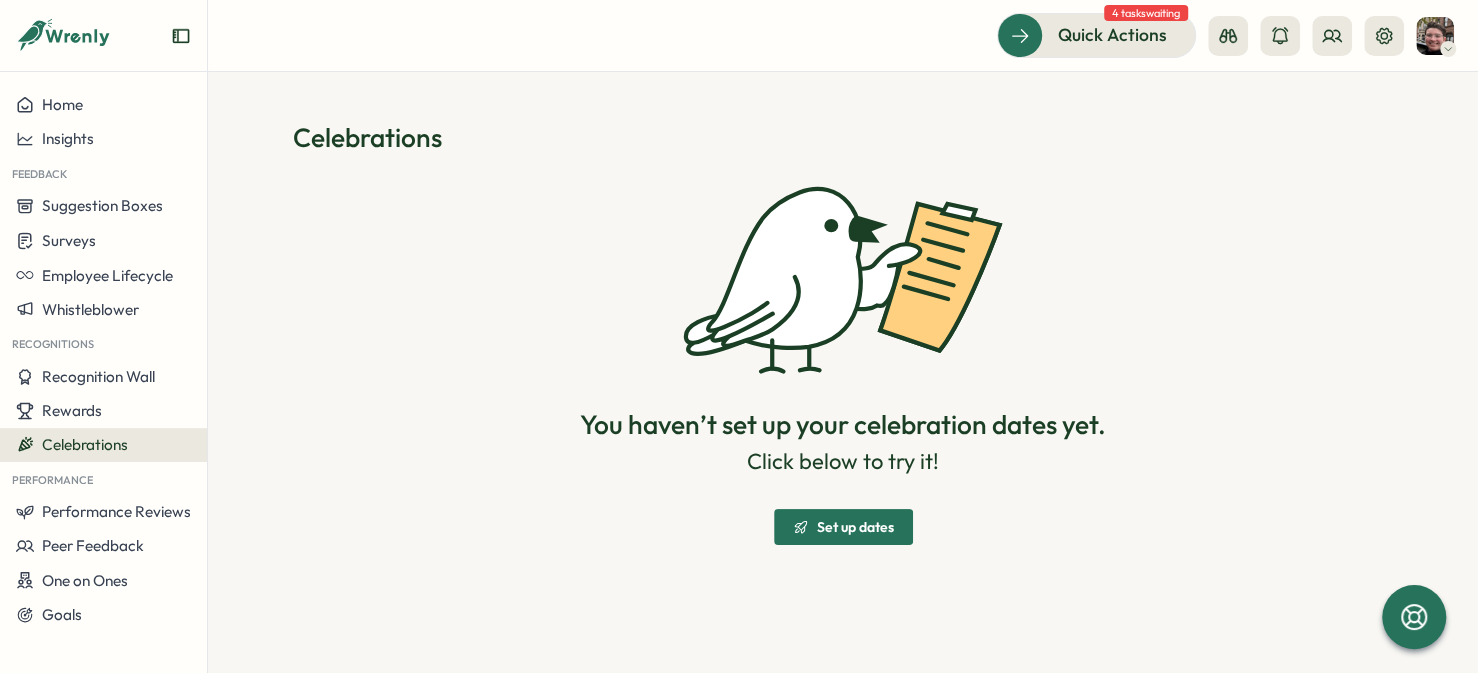 click on "Recognition Wall" at bounding box center [98, 376] 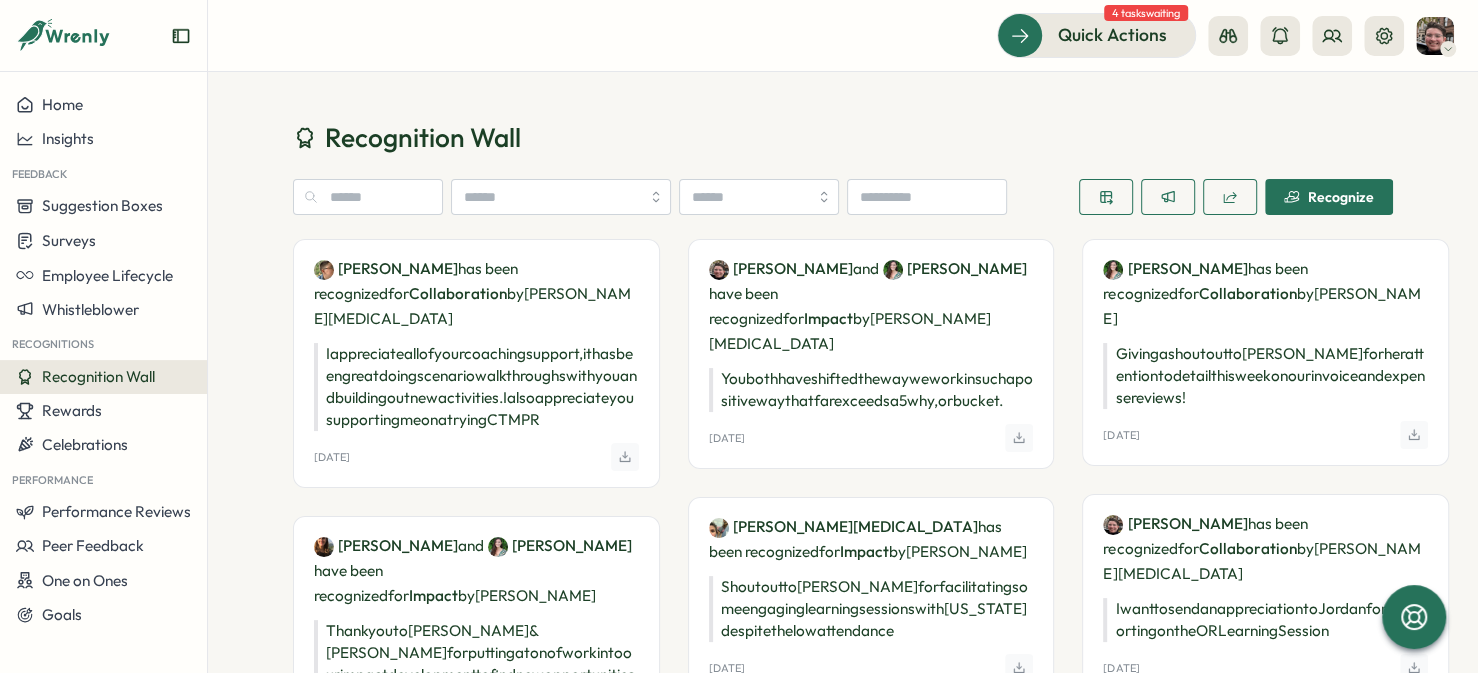 click on "Surveys" at bounding box center (103, 240) 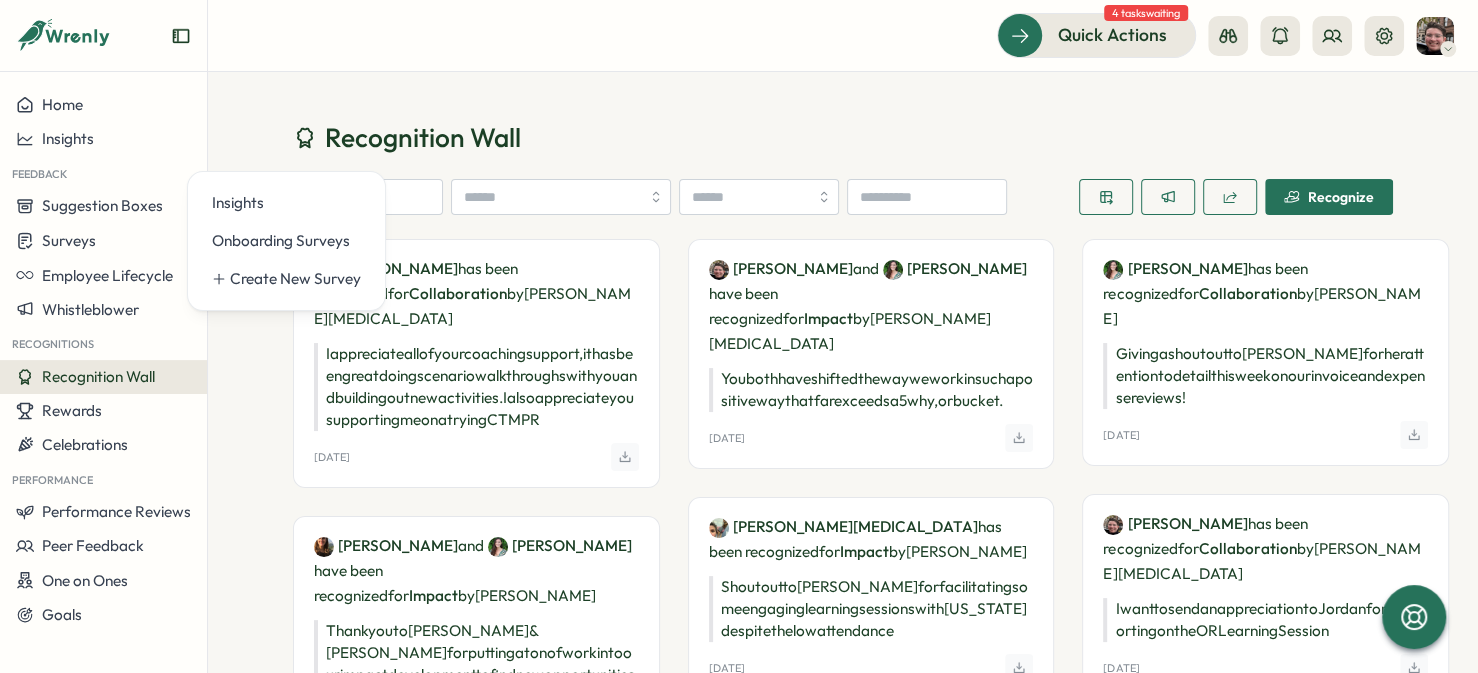 click on "Quick Actions" at bounding box center (1112, 35) 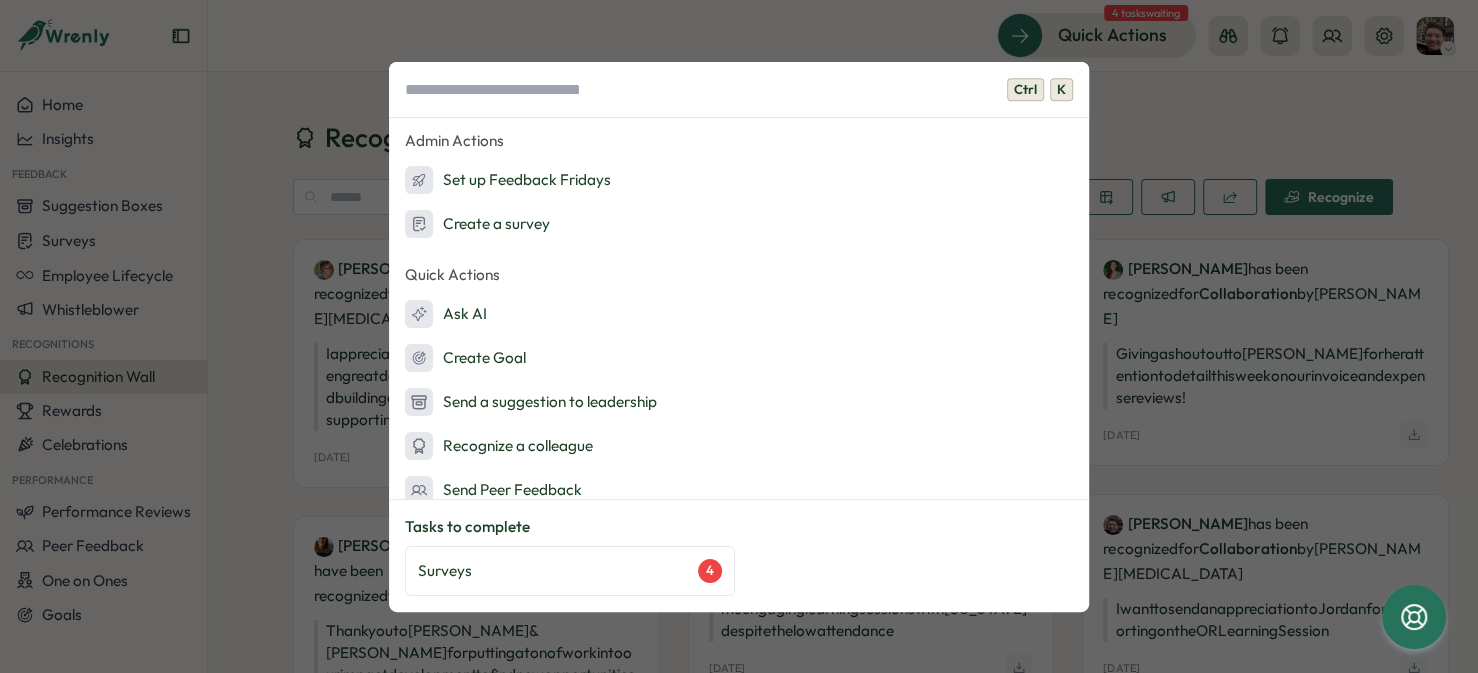 click on "Surveys 4" at bounding box center (570, 571) 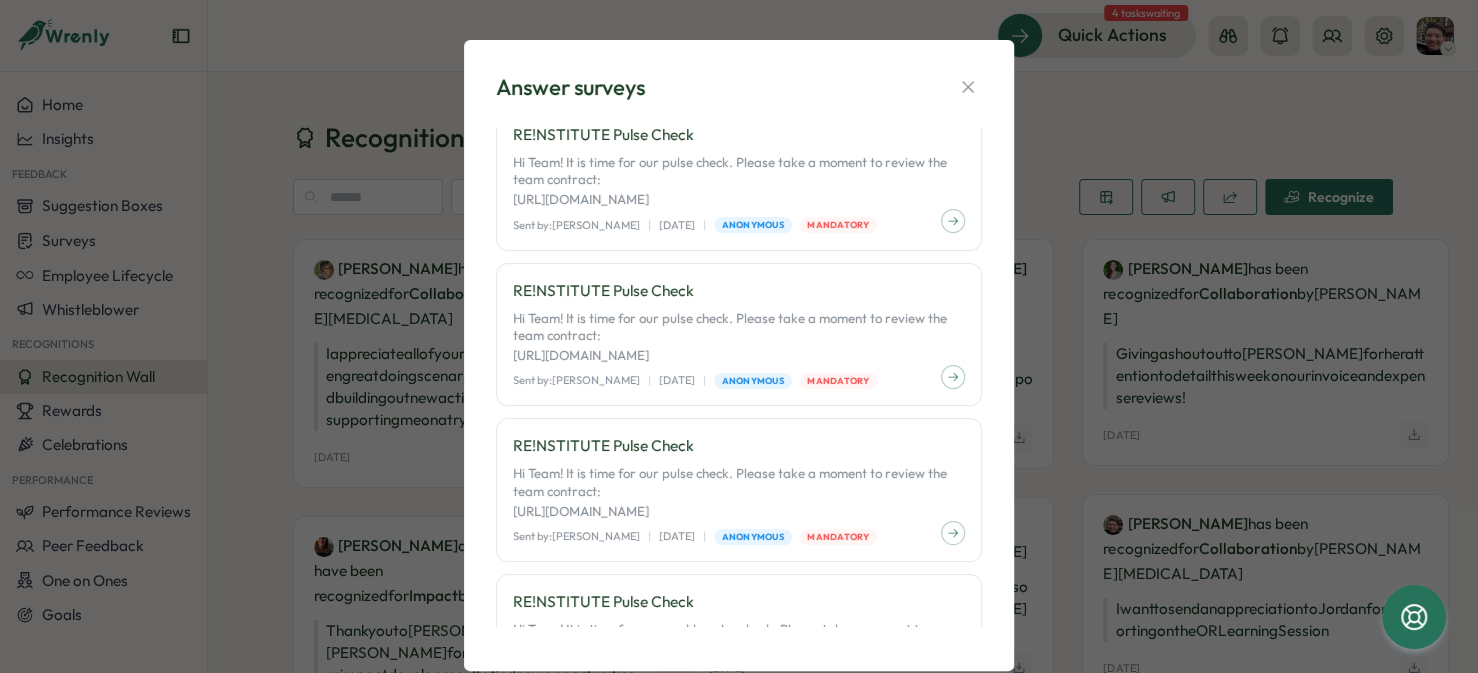 scroll, scrollTop: 0, scrollLeft: 0, axis: both 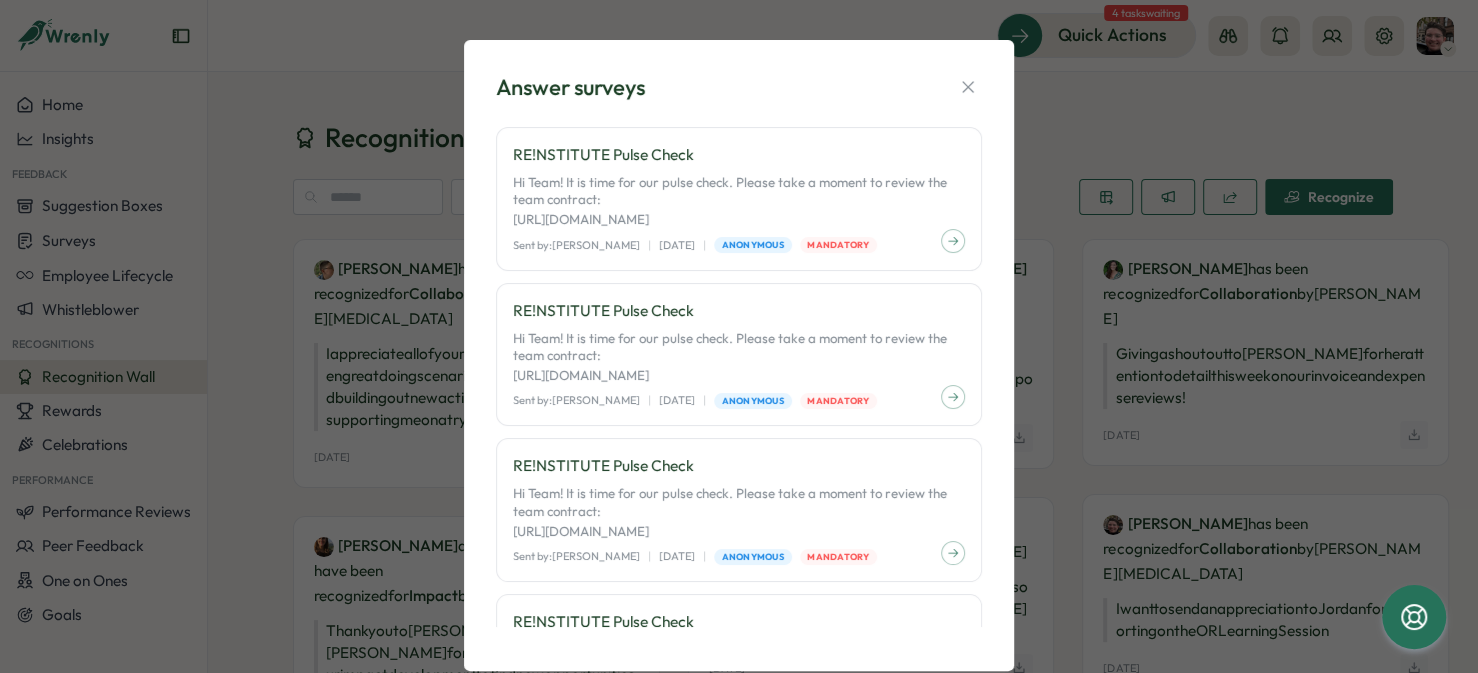 click 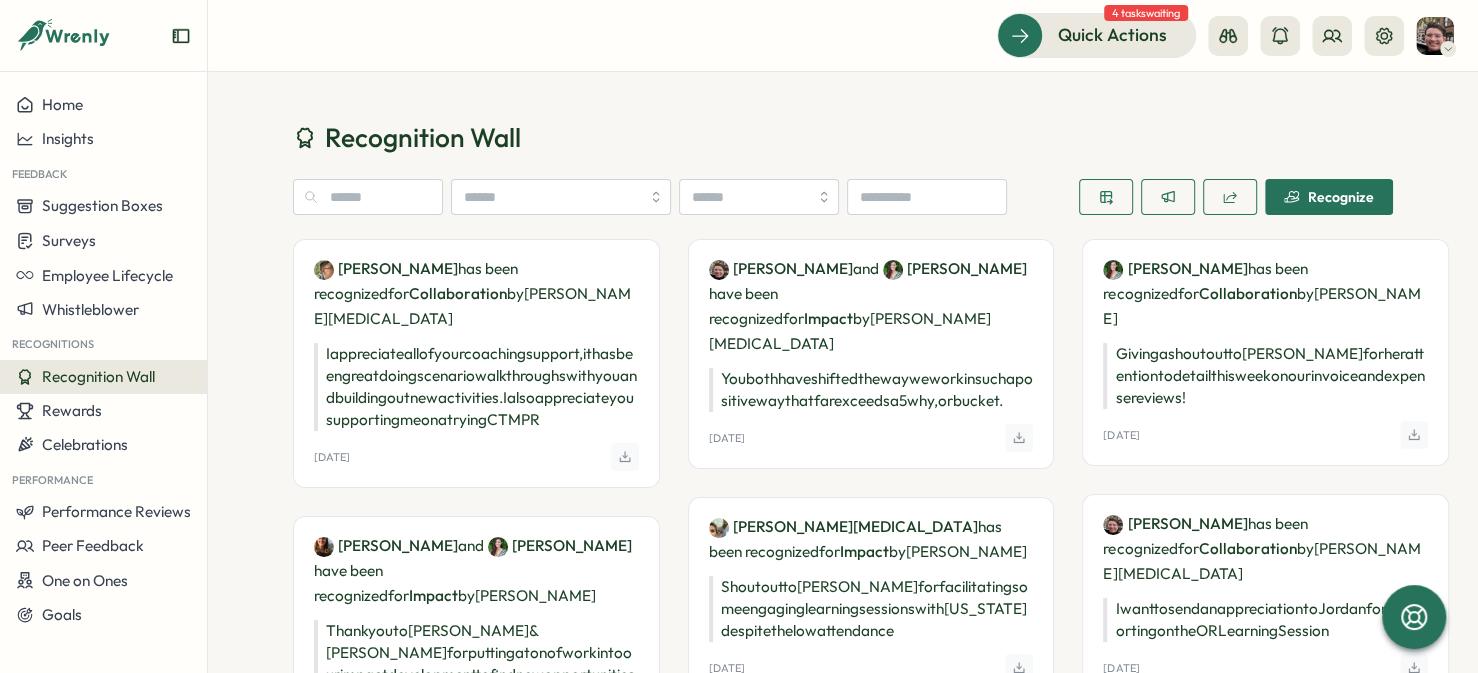 click 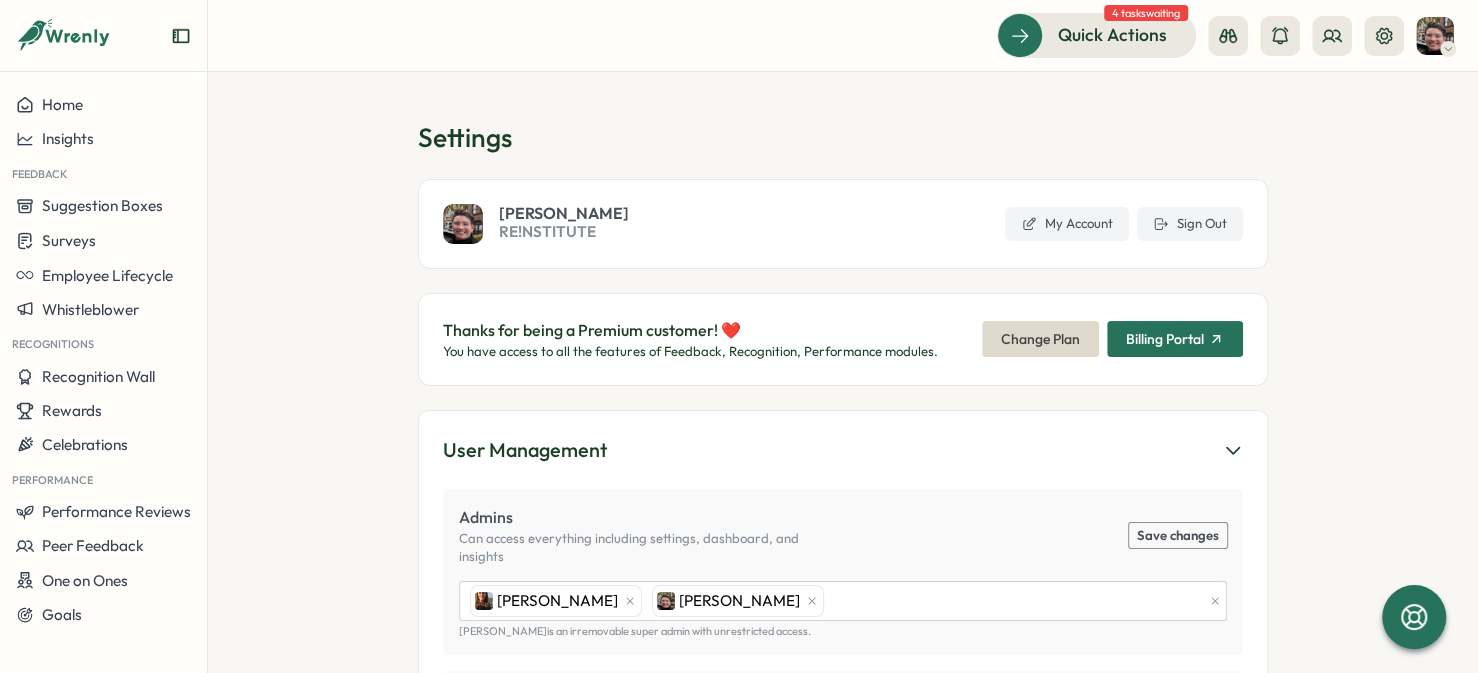 click on "Billing Portal" at bounding box center [1165, 339] 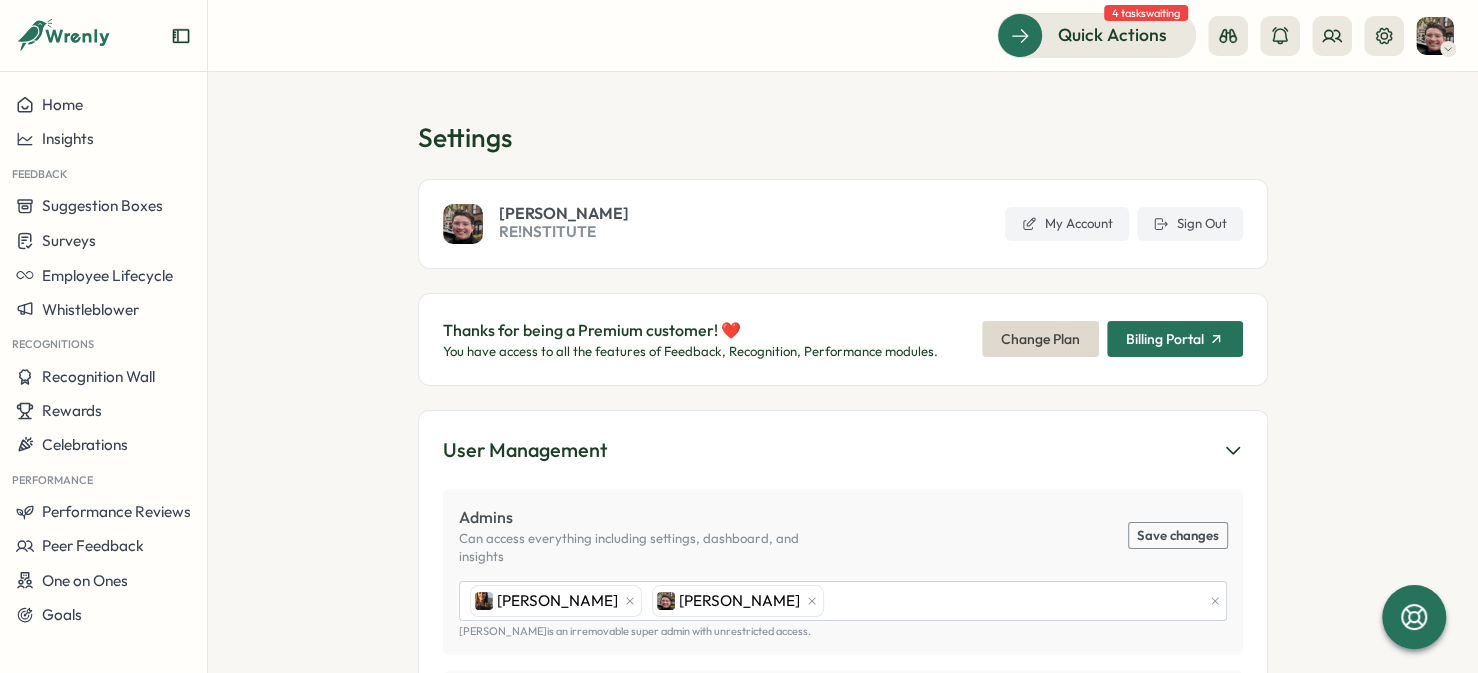 click on "Home" at bounding box center [103, 105] 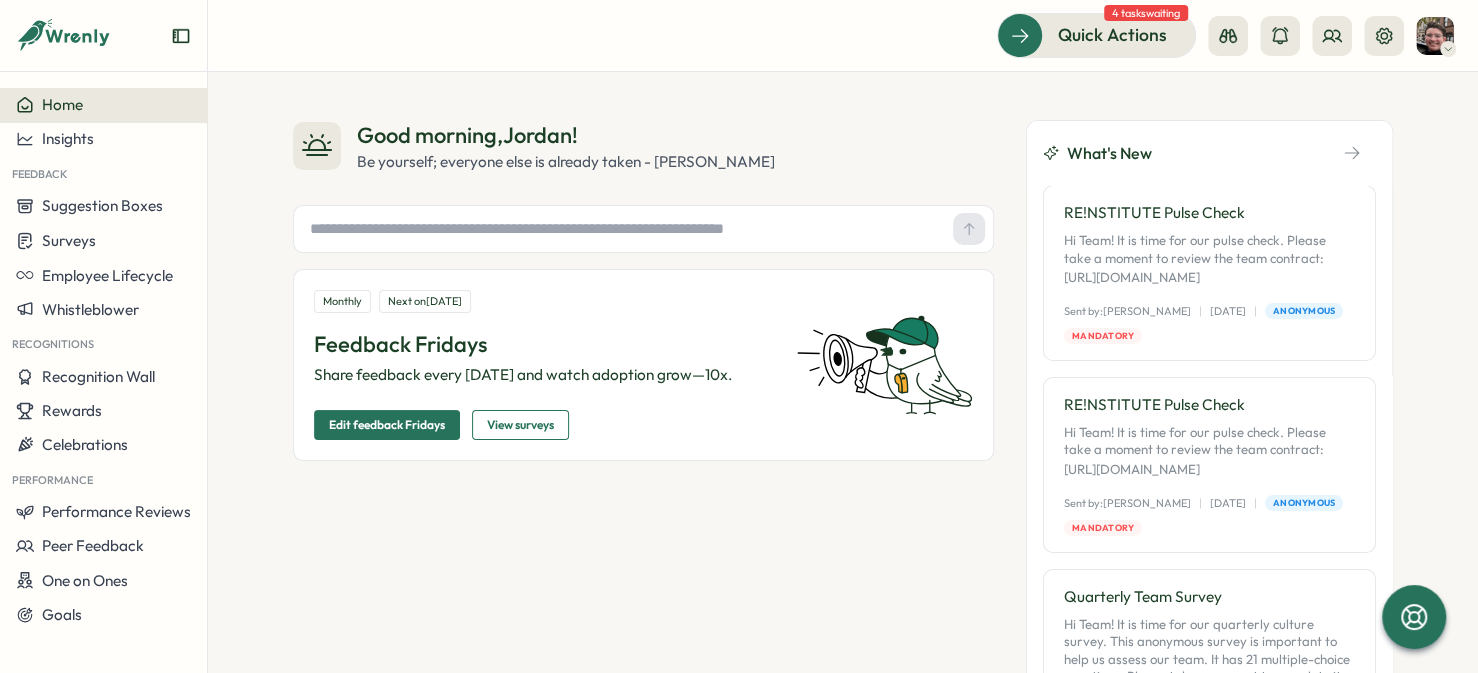click 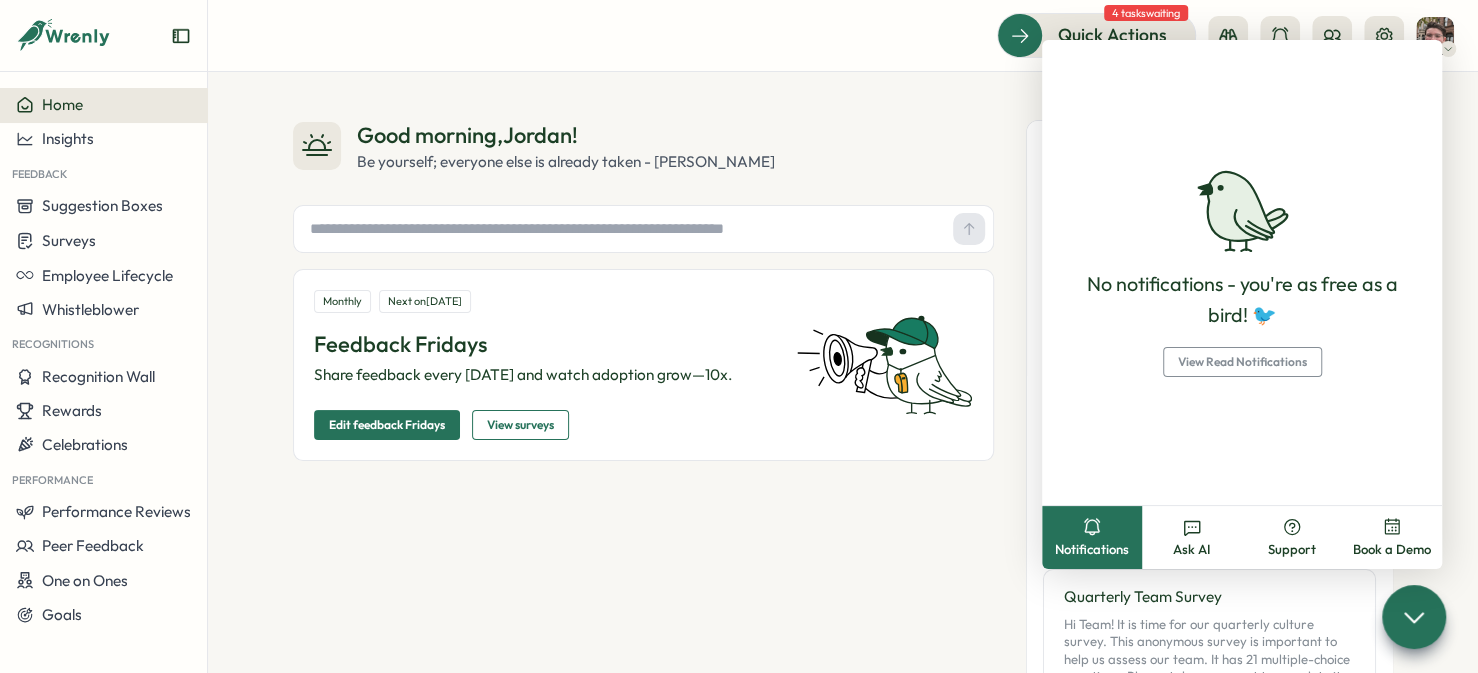 click 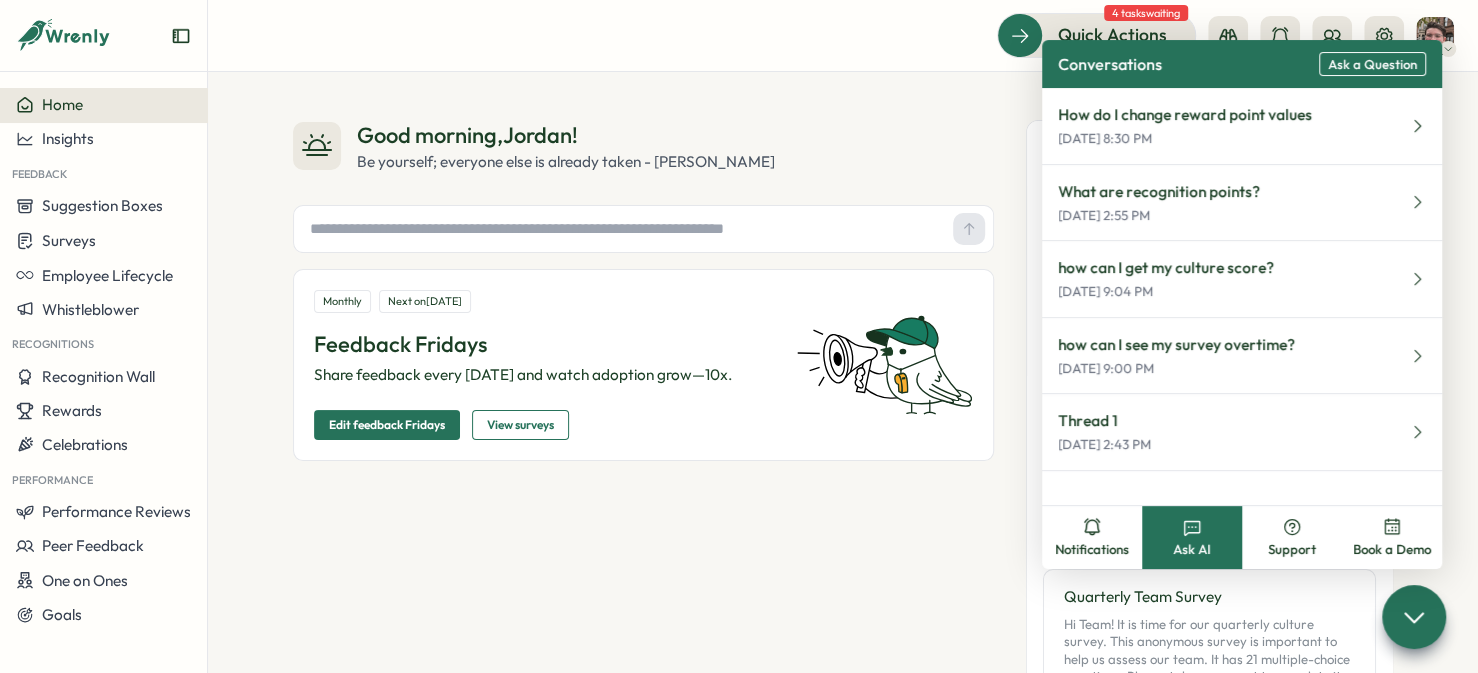 click on "Ask a Question" at bounding box center [1372, 64] 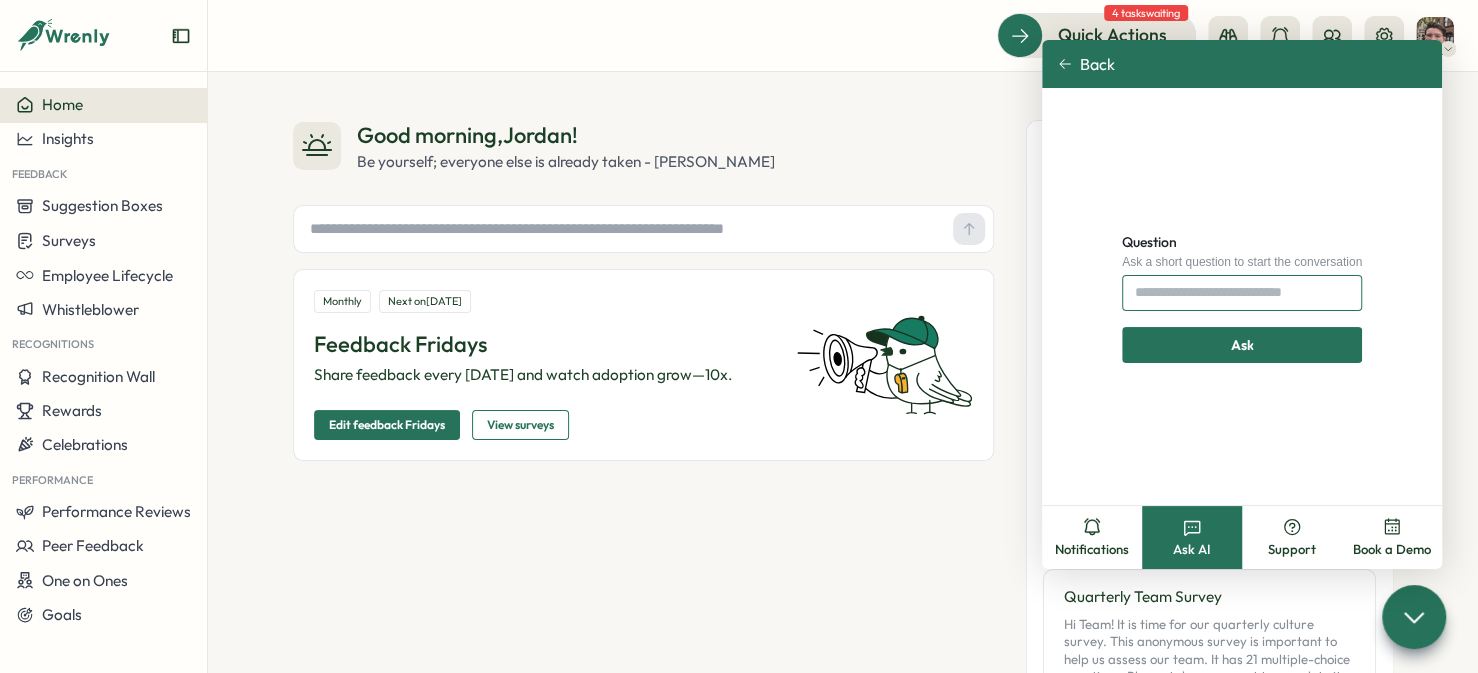 click on "Question" at bounding box center [1242, 293] 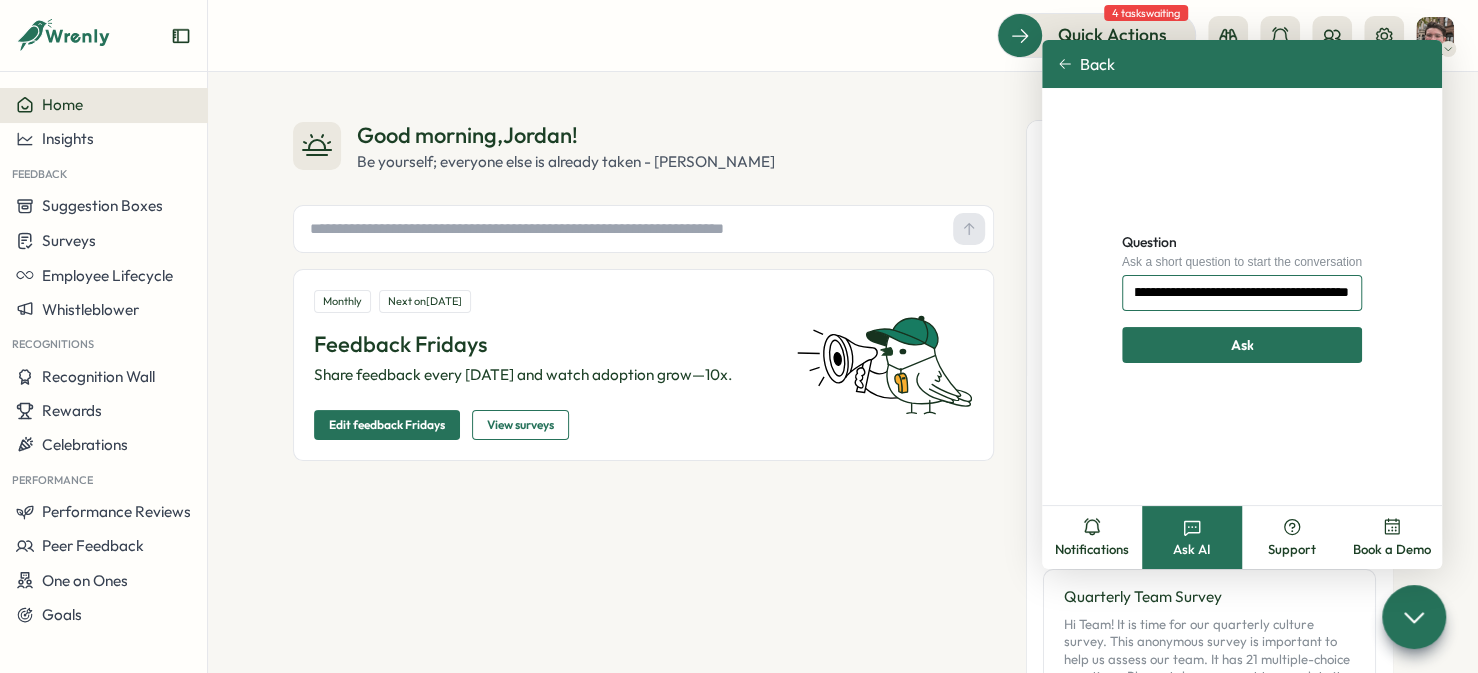 type on "**********" 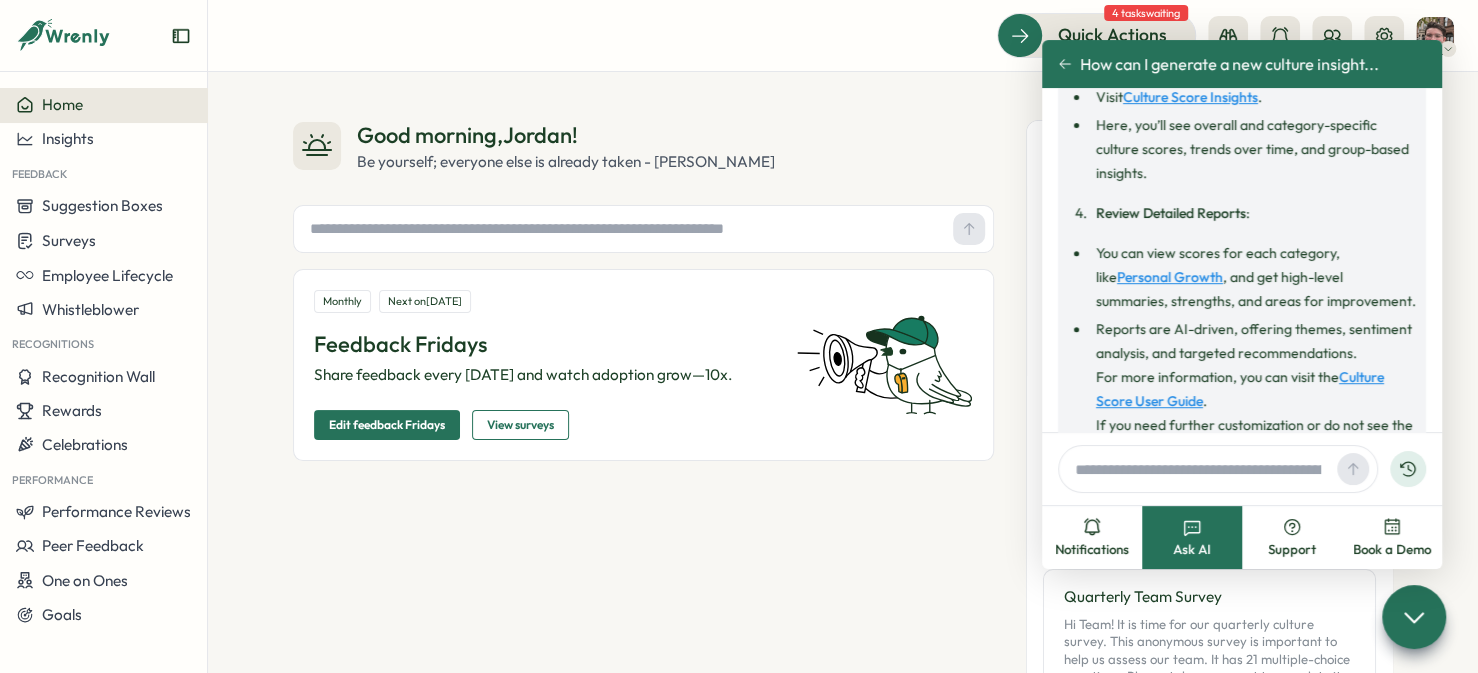 scroll, scrollTop: 341, scrollLeft: 0, axis: vertical 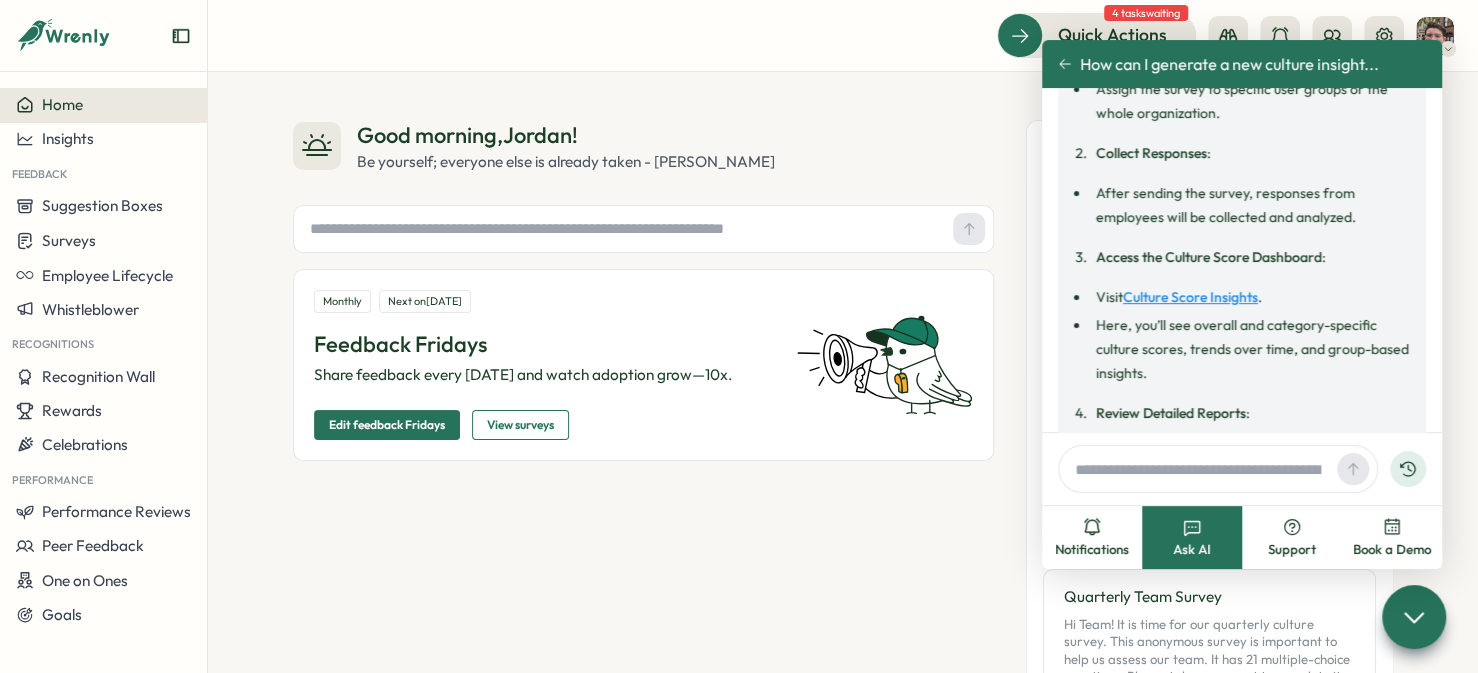 click on "Culture Score Insights" at bounding box center (1190, 297) 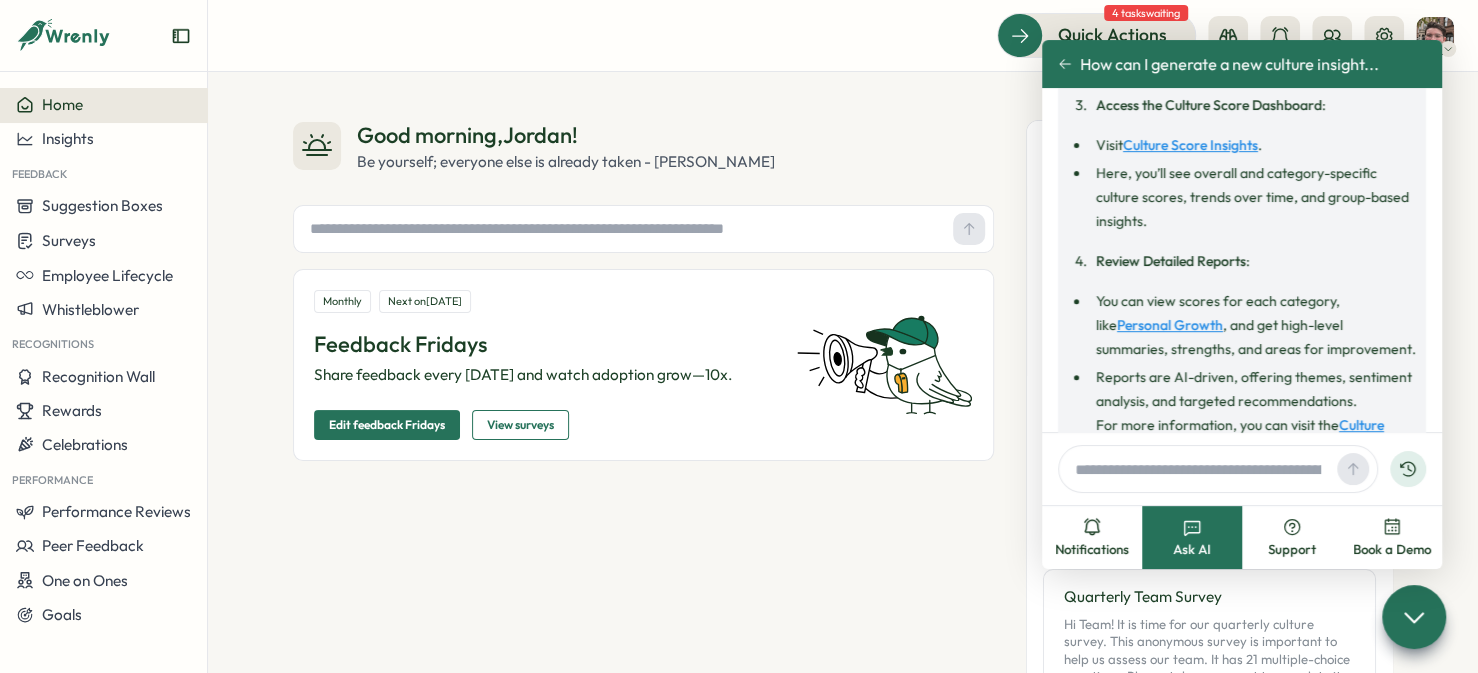 scroll, scrollTop: 641, scrollLeft: 0, axis: vertical 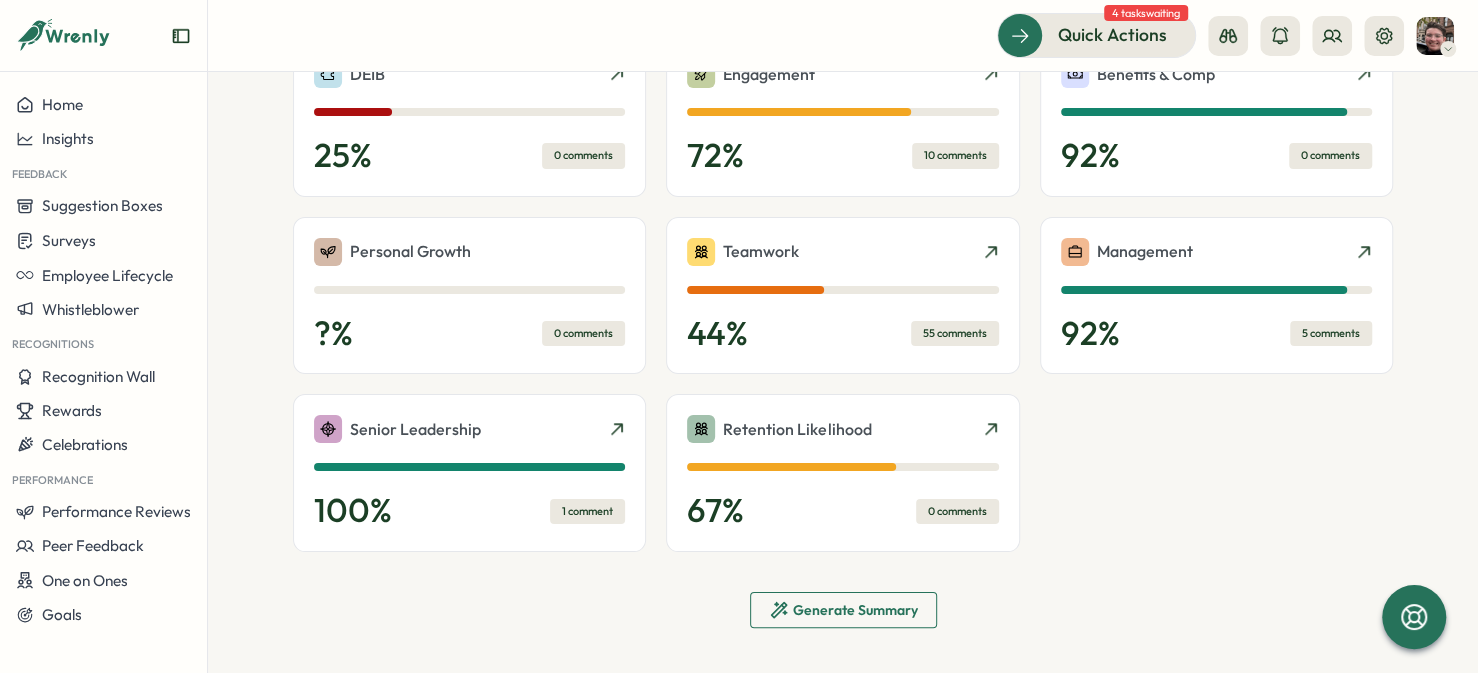 click on "5   comments" at bounding box center [1331, 333] 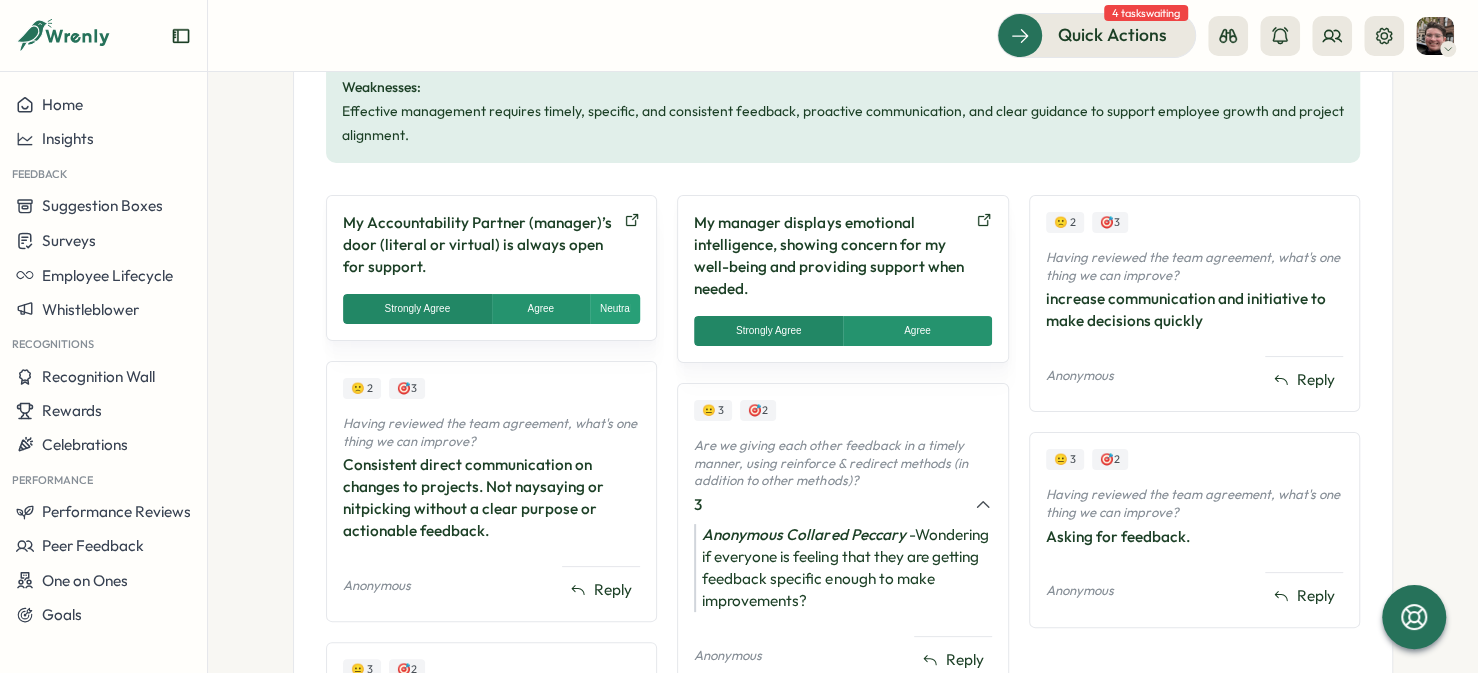 scroll, scrollTop: 1100, scrollLeft: 0, axis: vertical 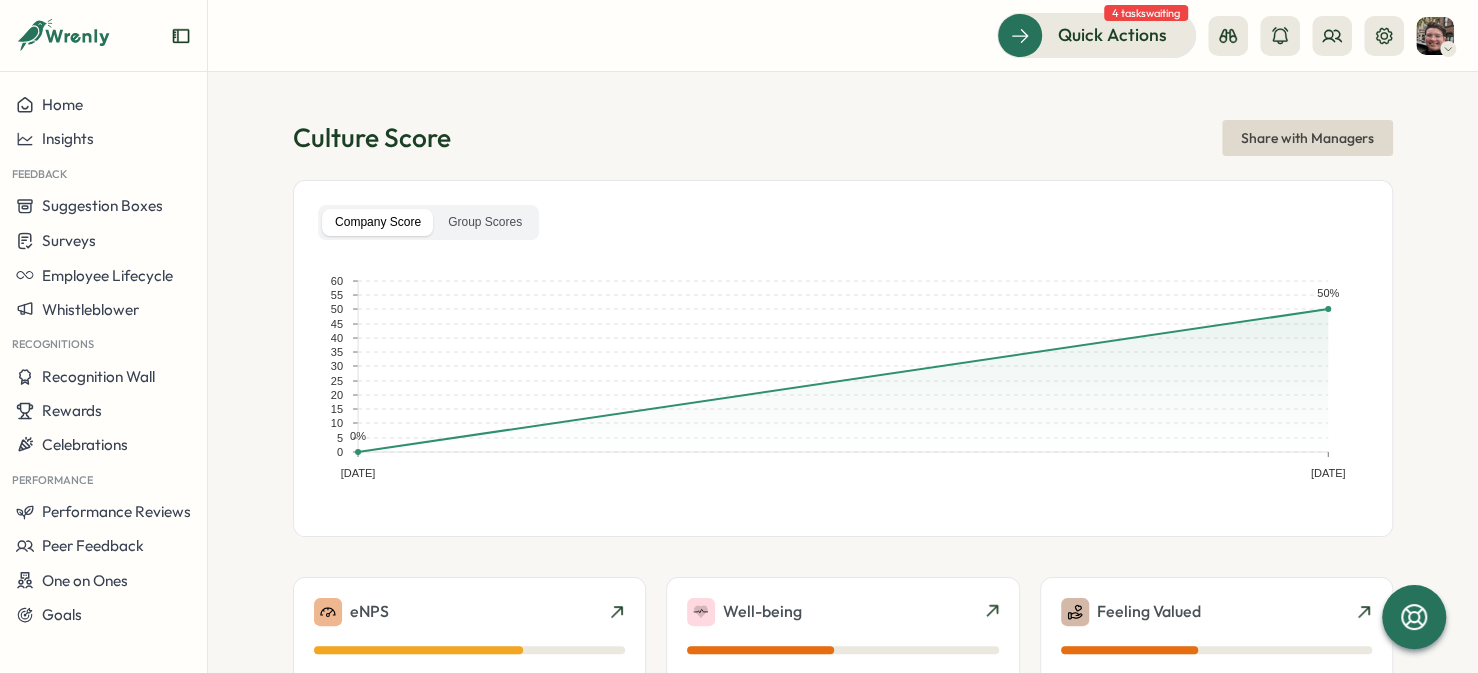 click 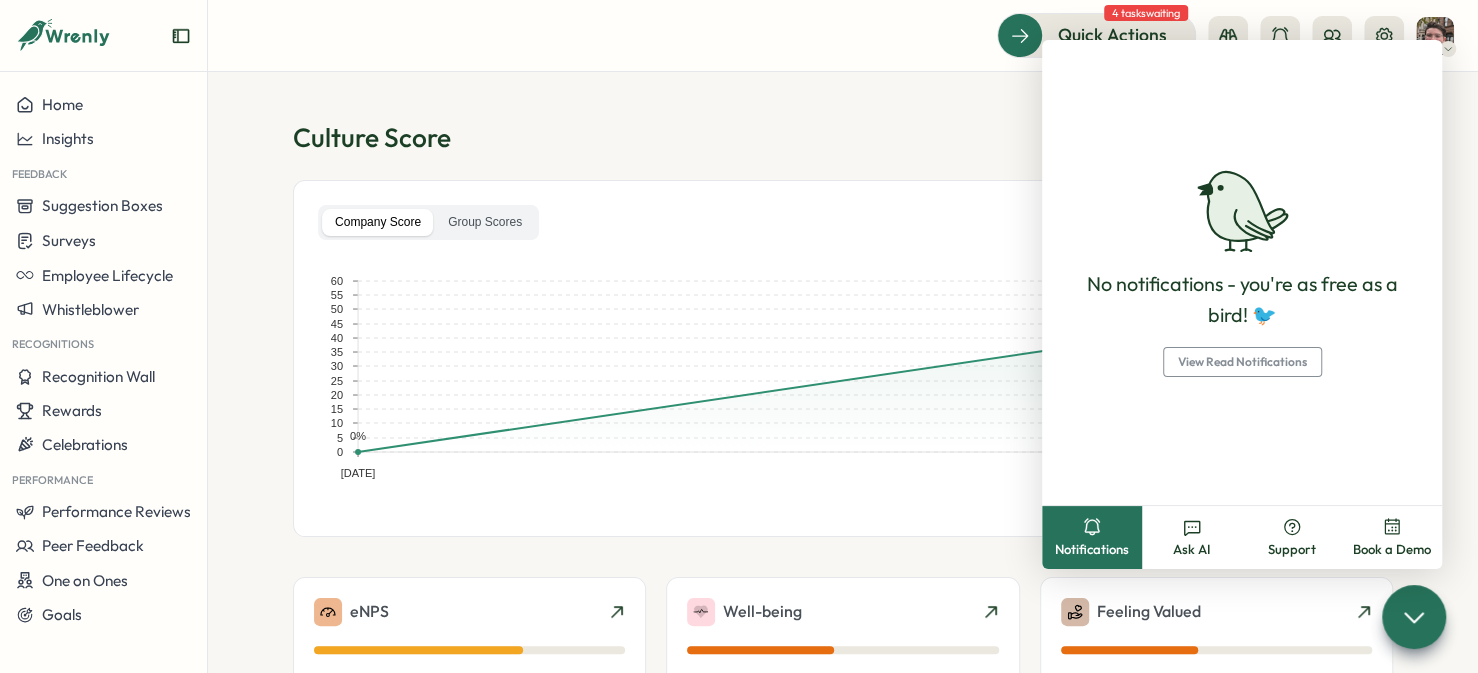 click on "Ask AI" at bounding box center [1192, 537] 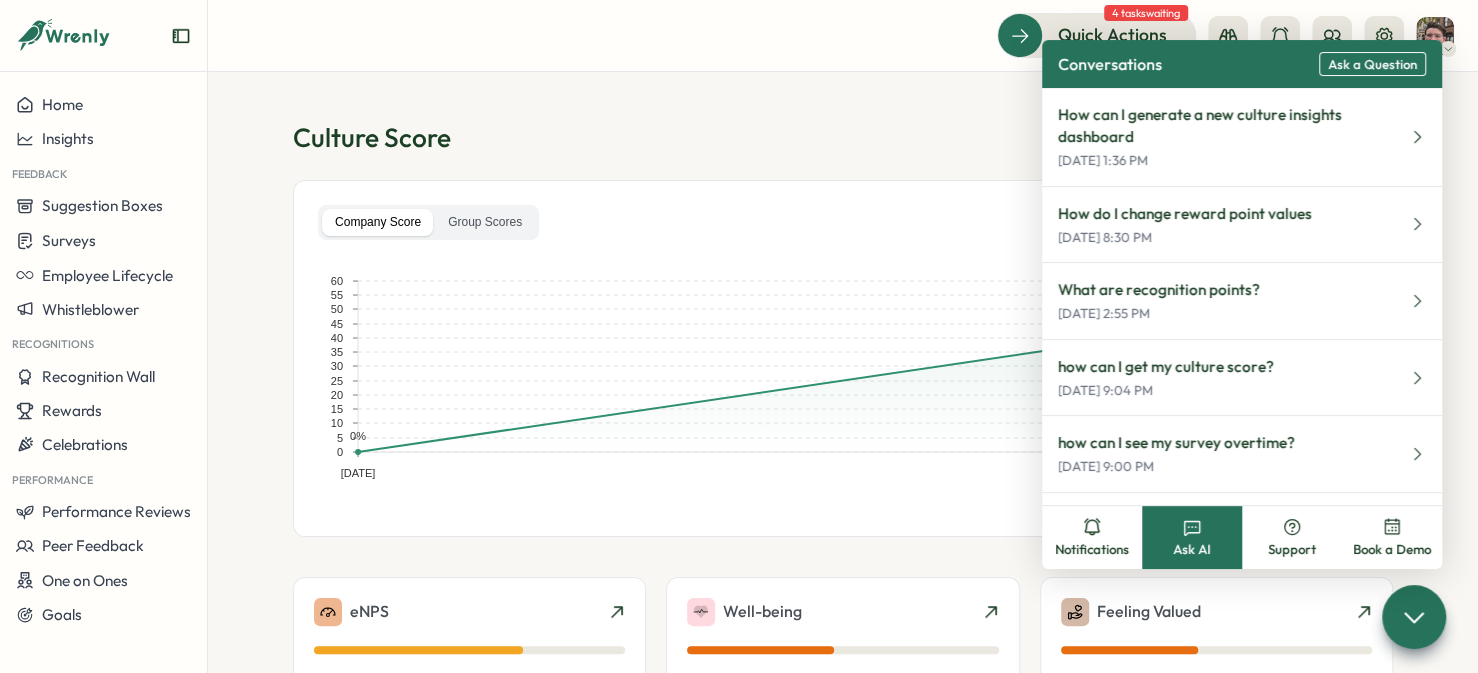 click on "Ask a Question" at bounding box center [1372, 64] 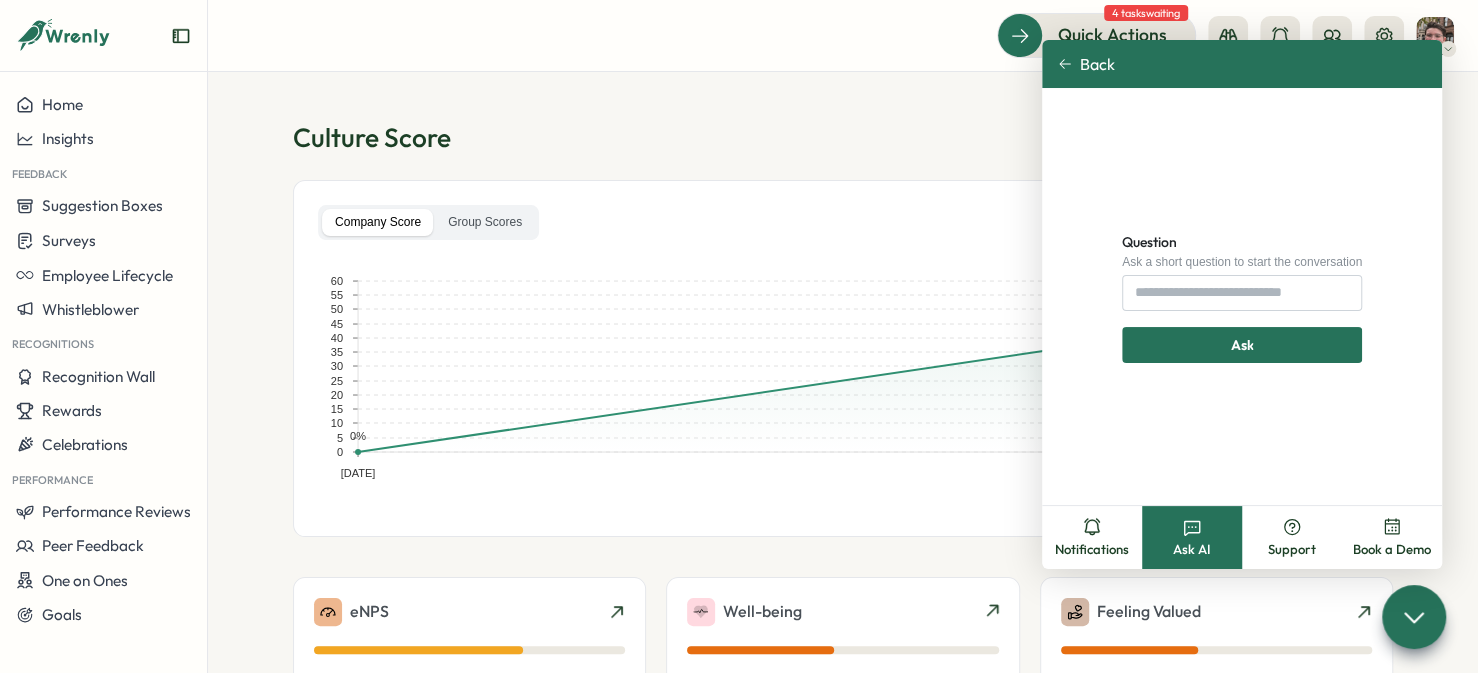 click 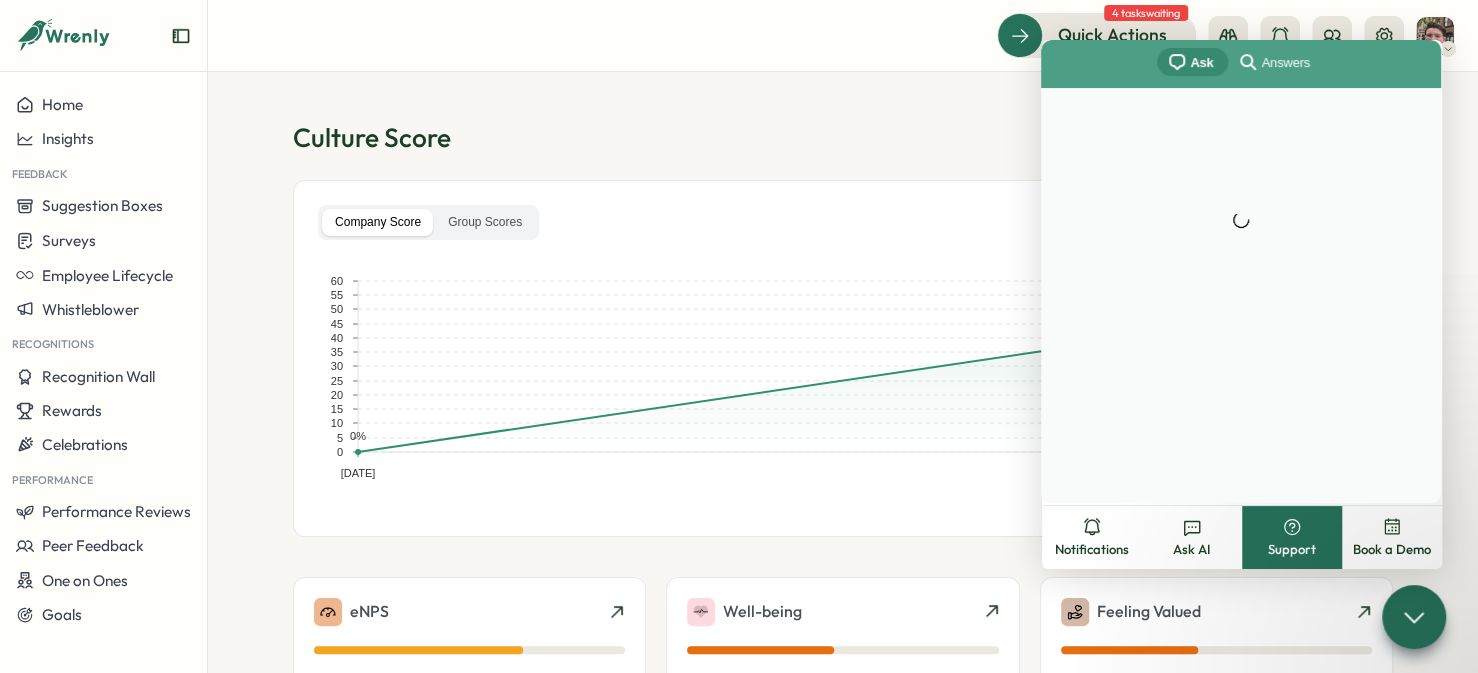scroll, scrollTop: 0, scrollLeft: 0, axis: both 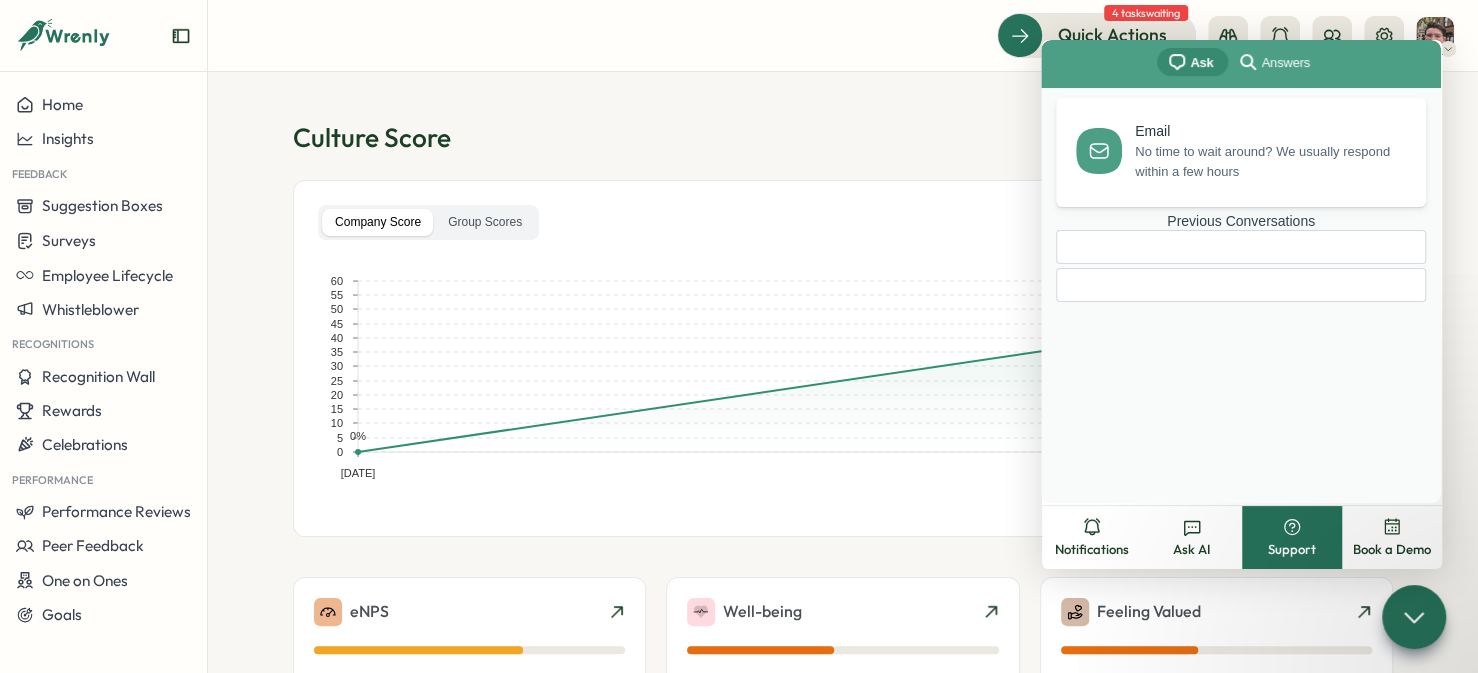 click on "Email" at bounding box center [1269, 131] 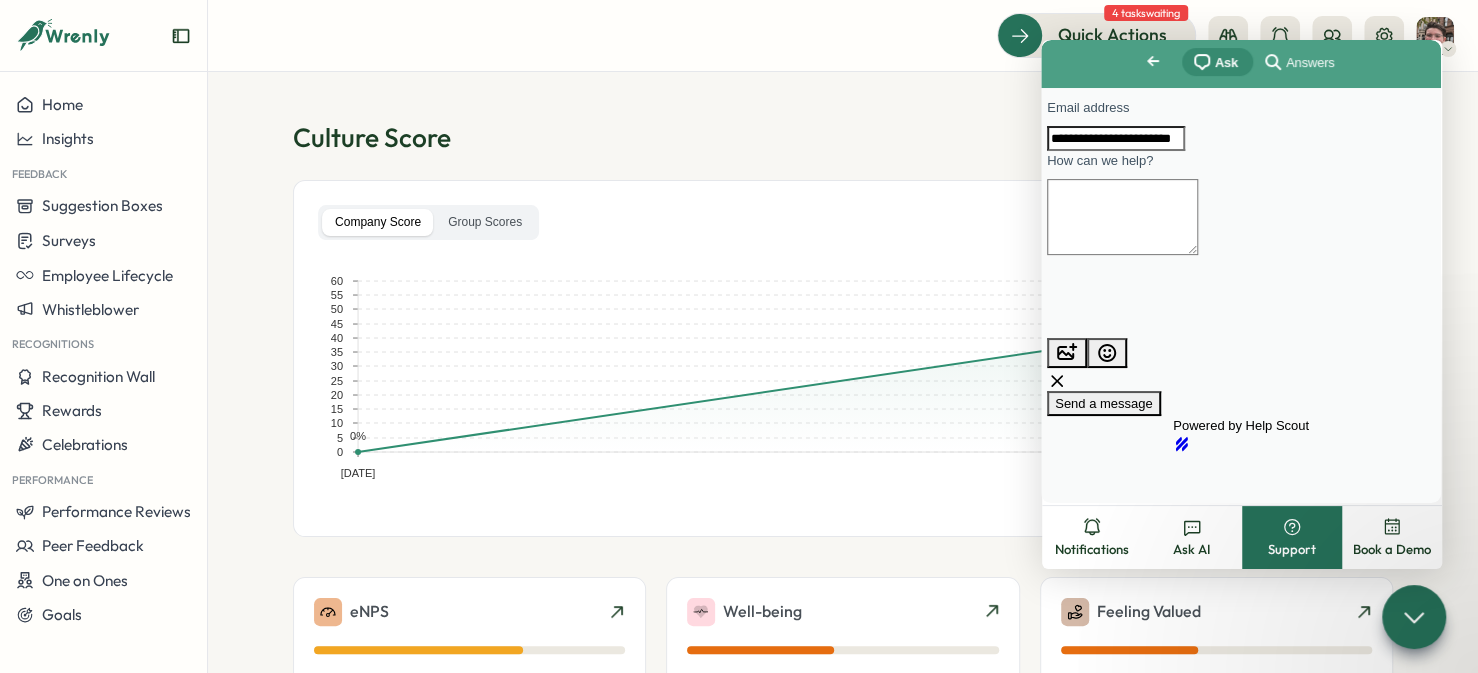 click on "How can we help?" at bounding box center [1122, 217] 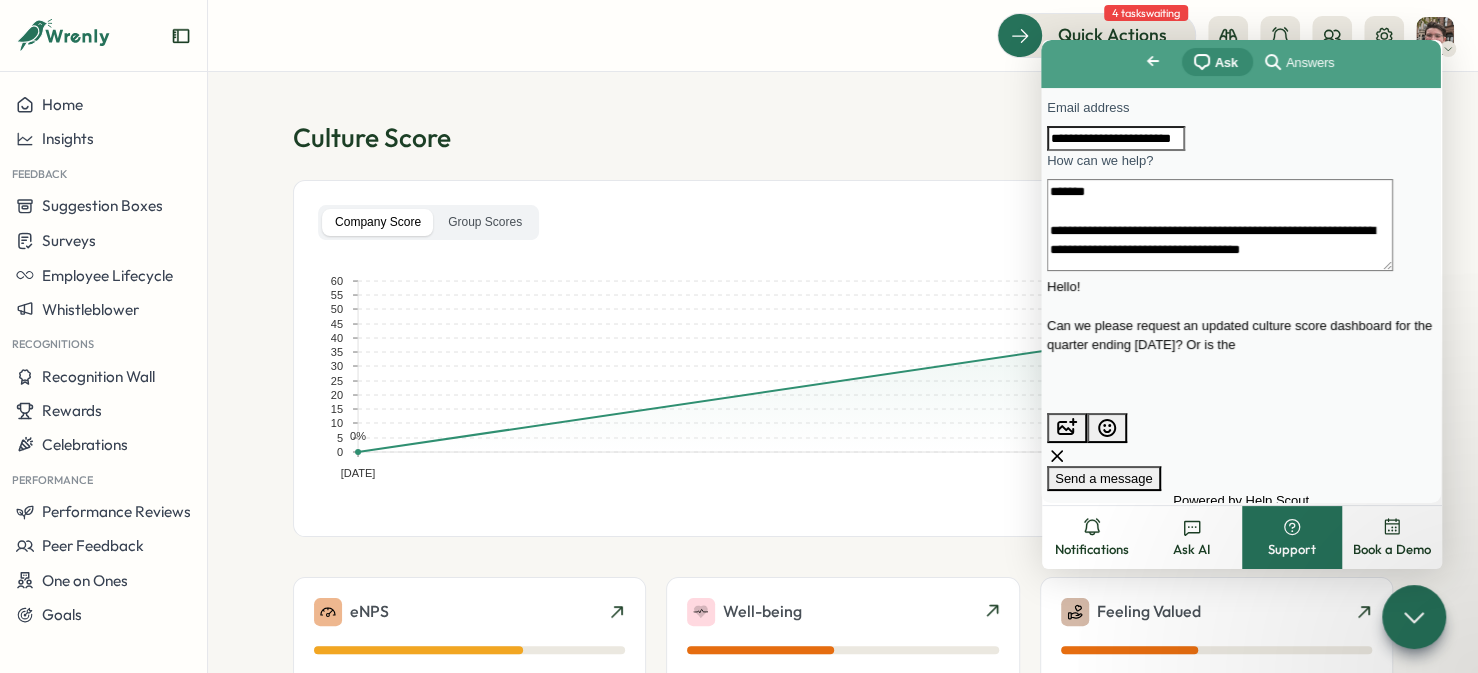 scroll, scrollTop: 13, scrollLeft: 0, axis: vertical 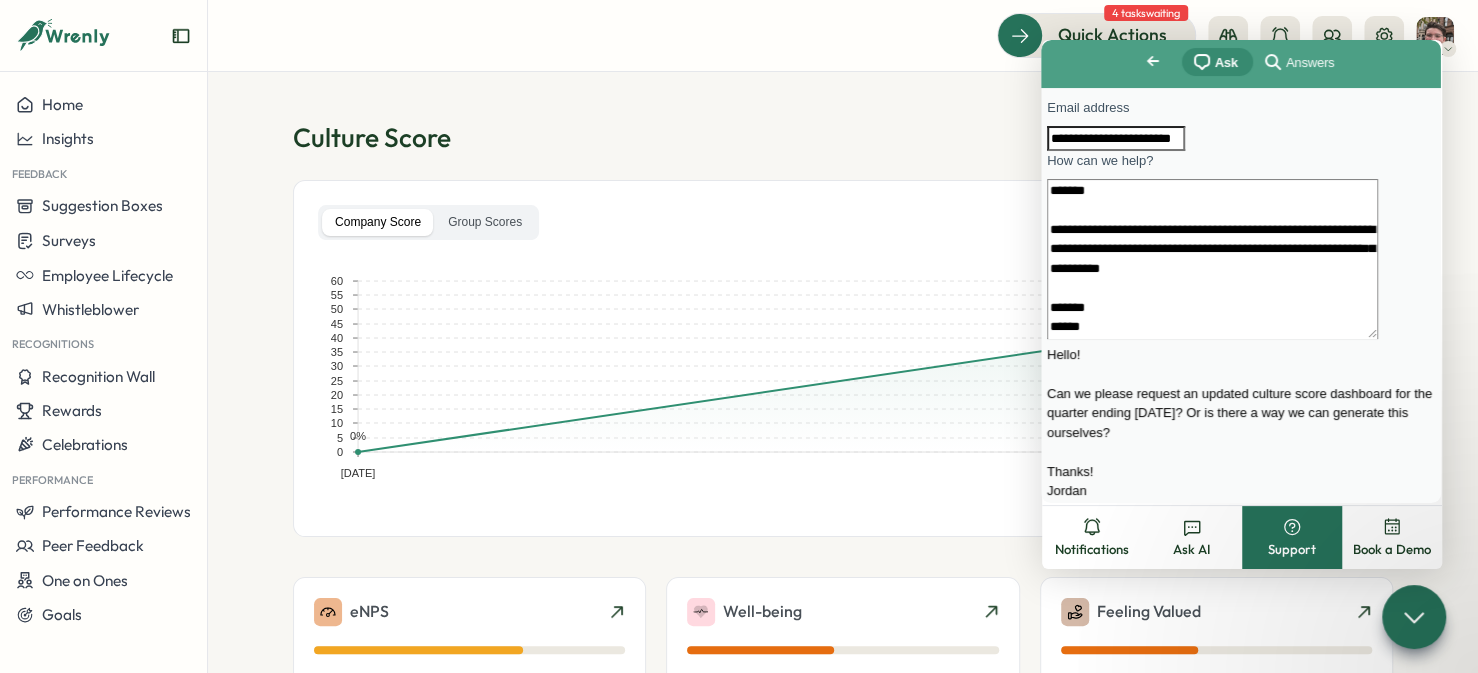 type on "**********" 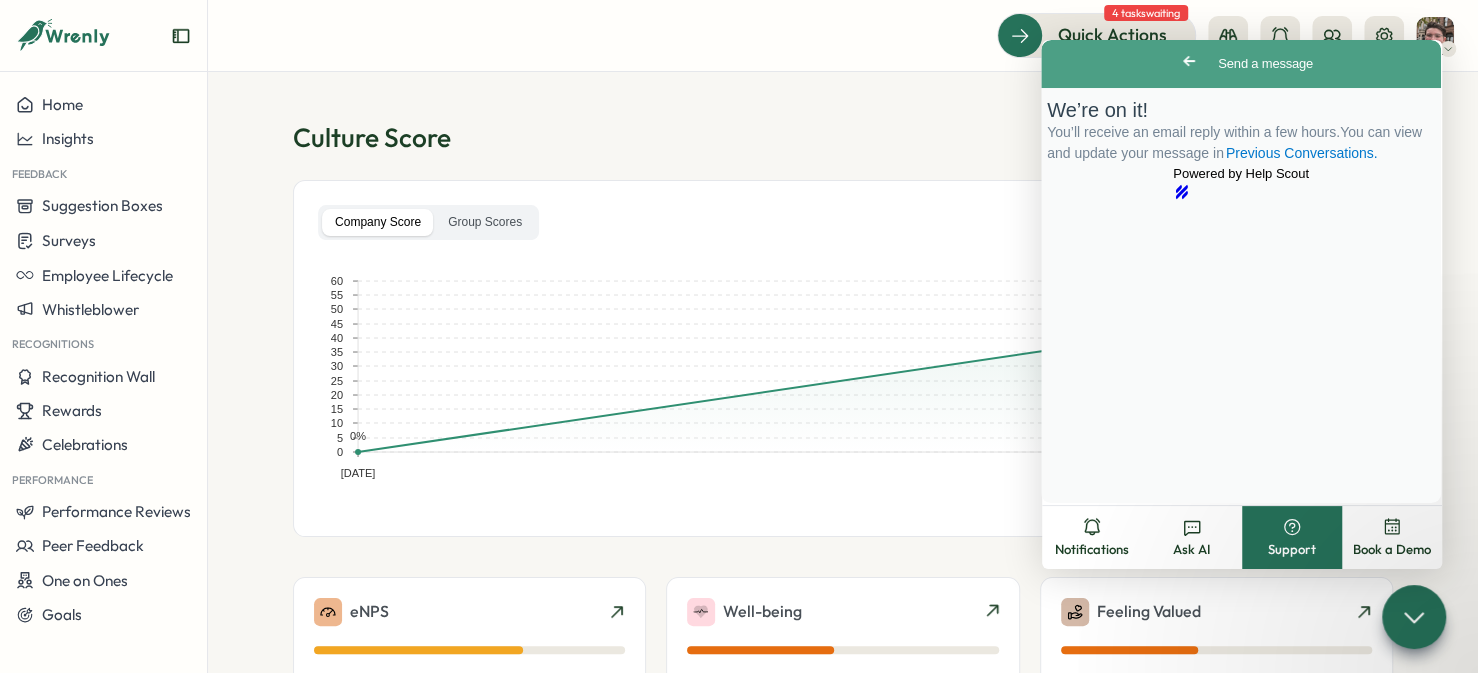 click at bounding box center [1241, 271] 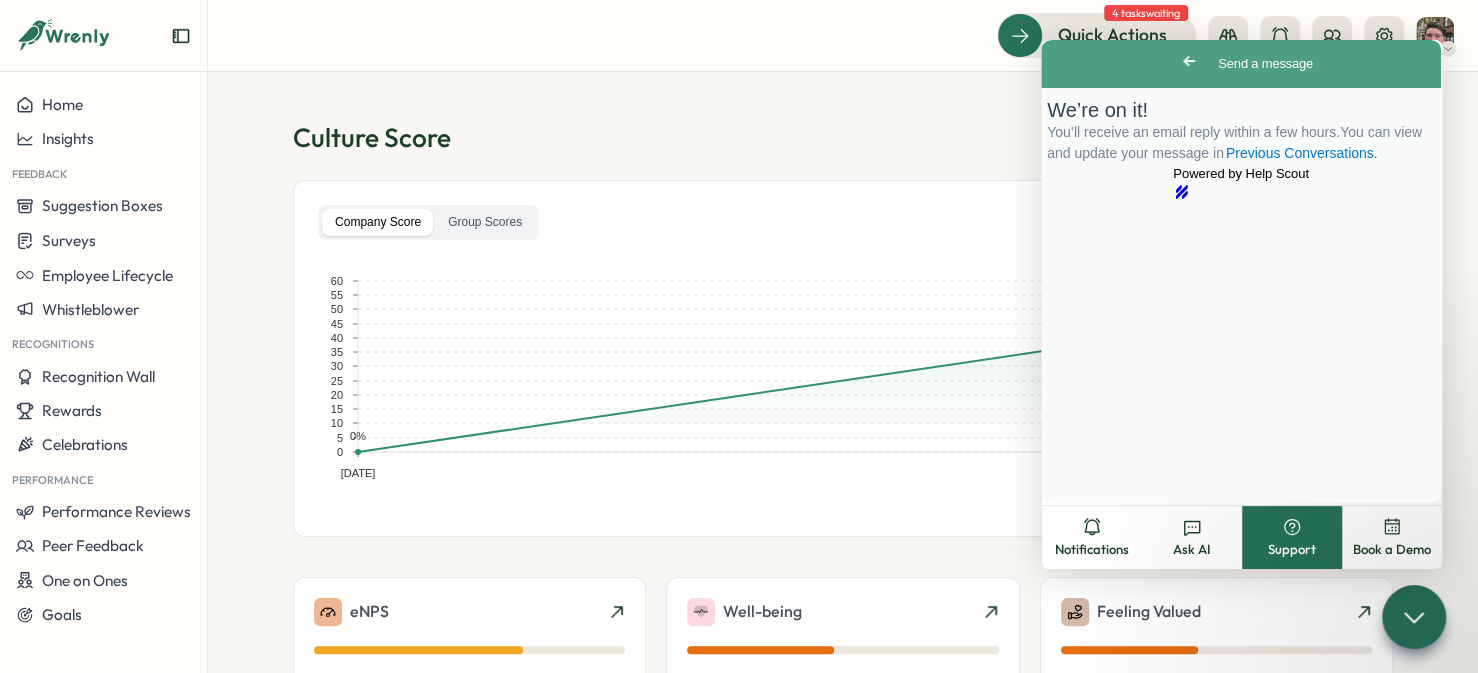 click on "Go back" at bounding box center [1189, 61] 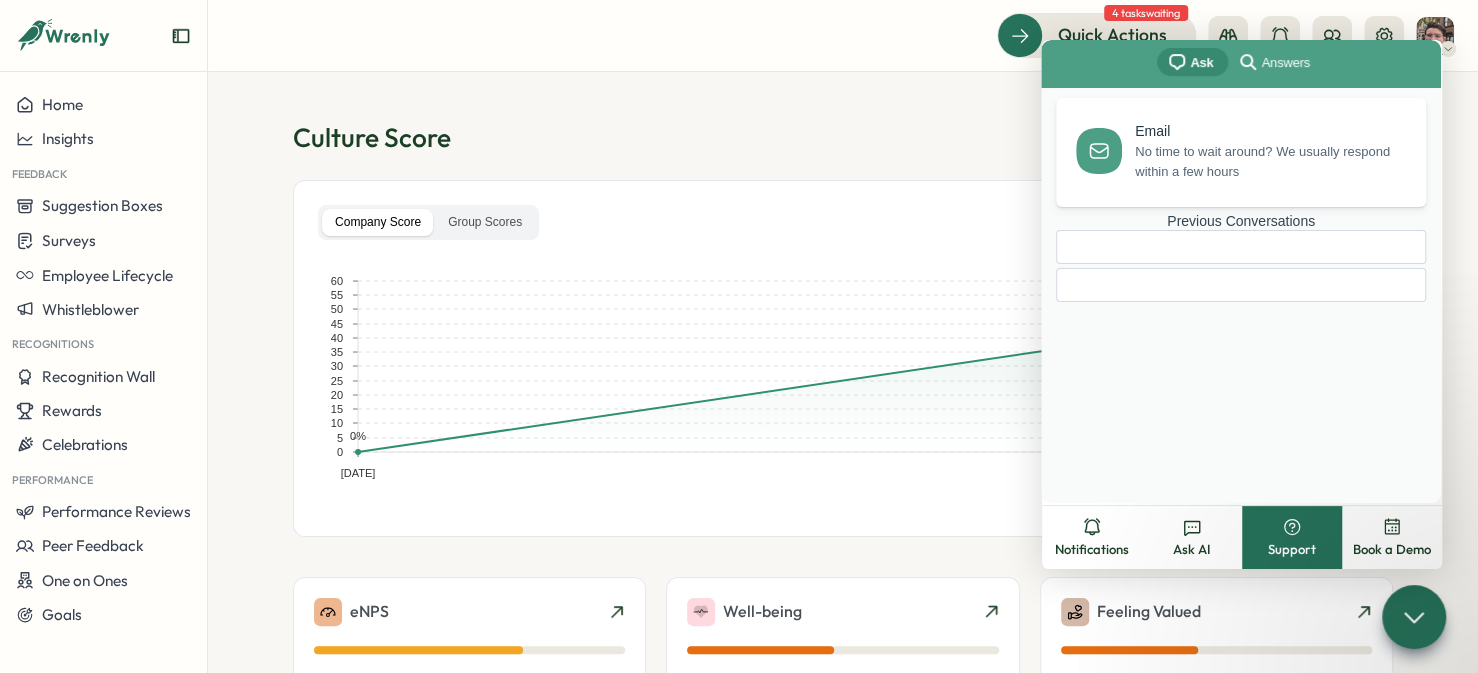 click on "Home" at bounding box center [103, 105] 